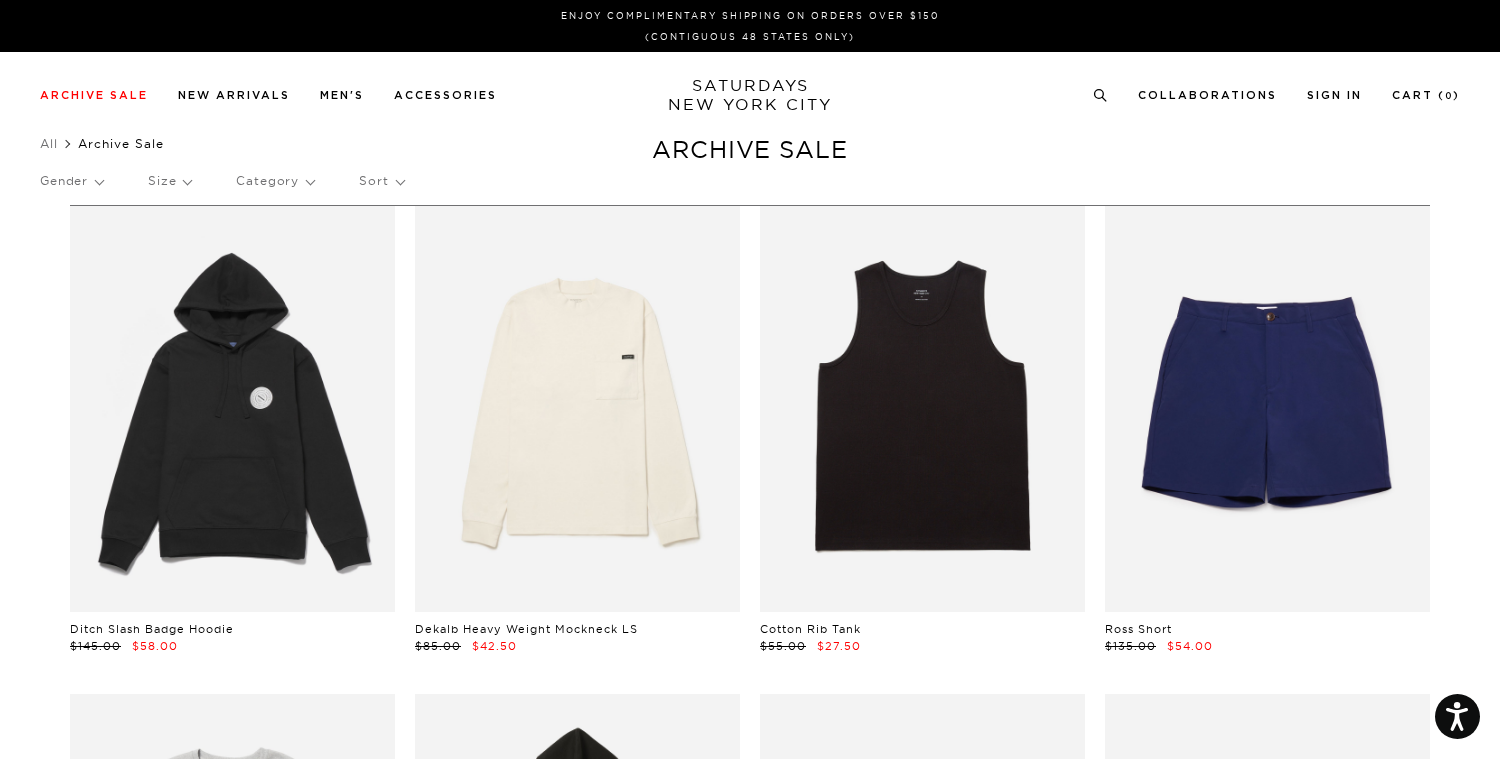 scroll, scrollTop: 0, scrollLeft: 0, axis: both 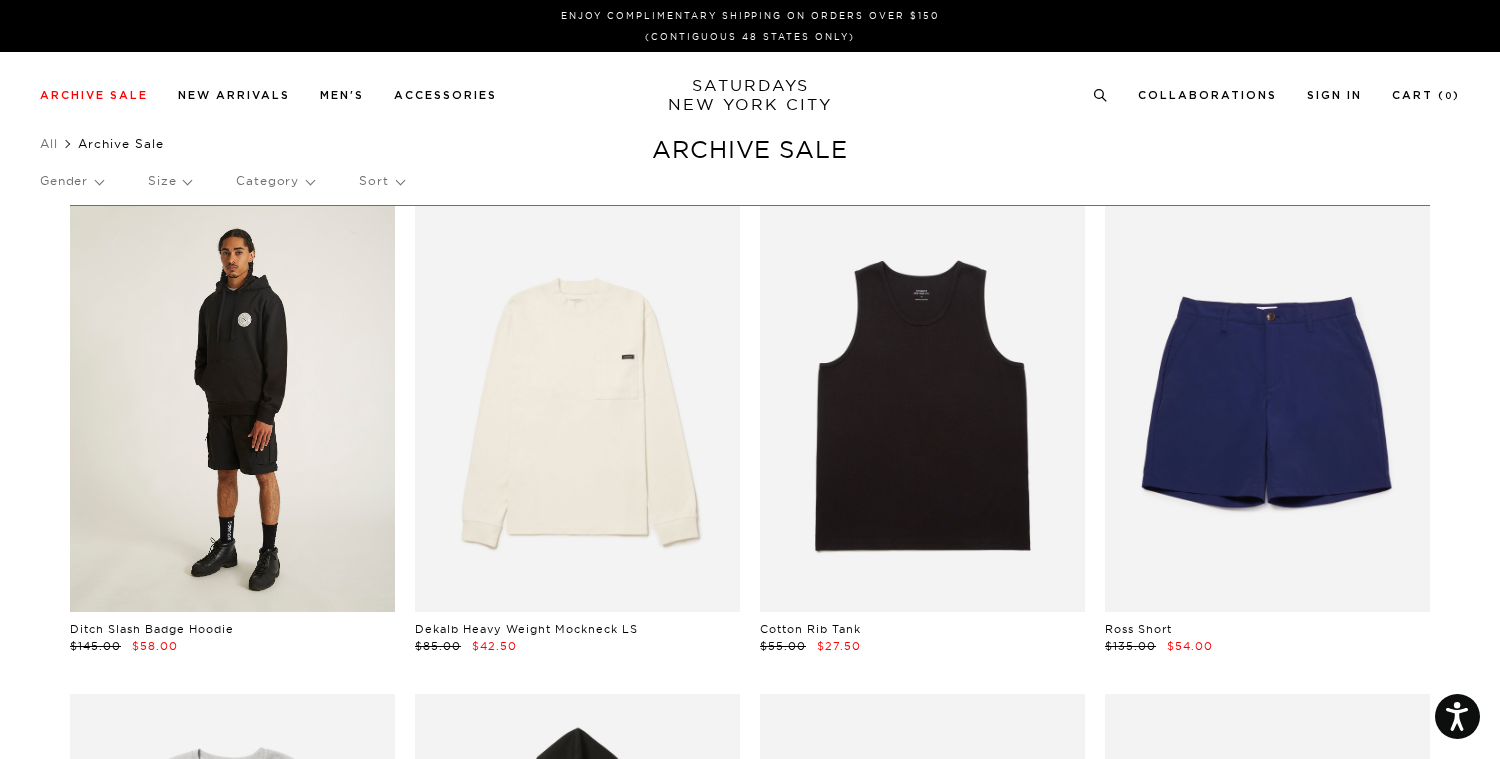 click at bounding box center (232, 409) 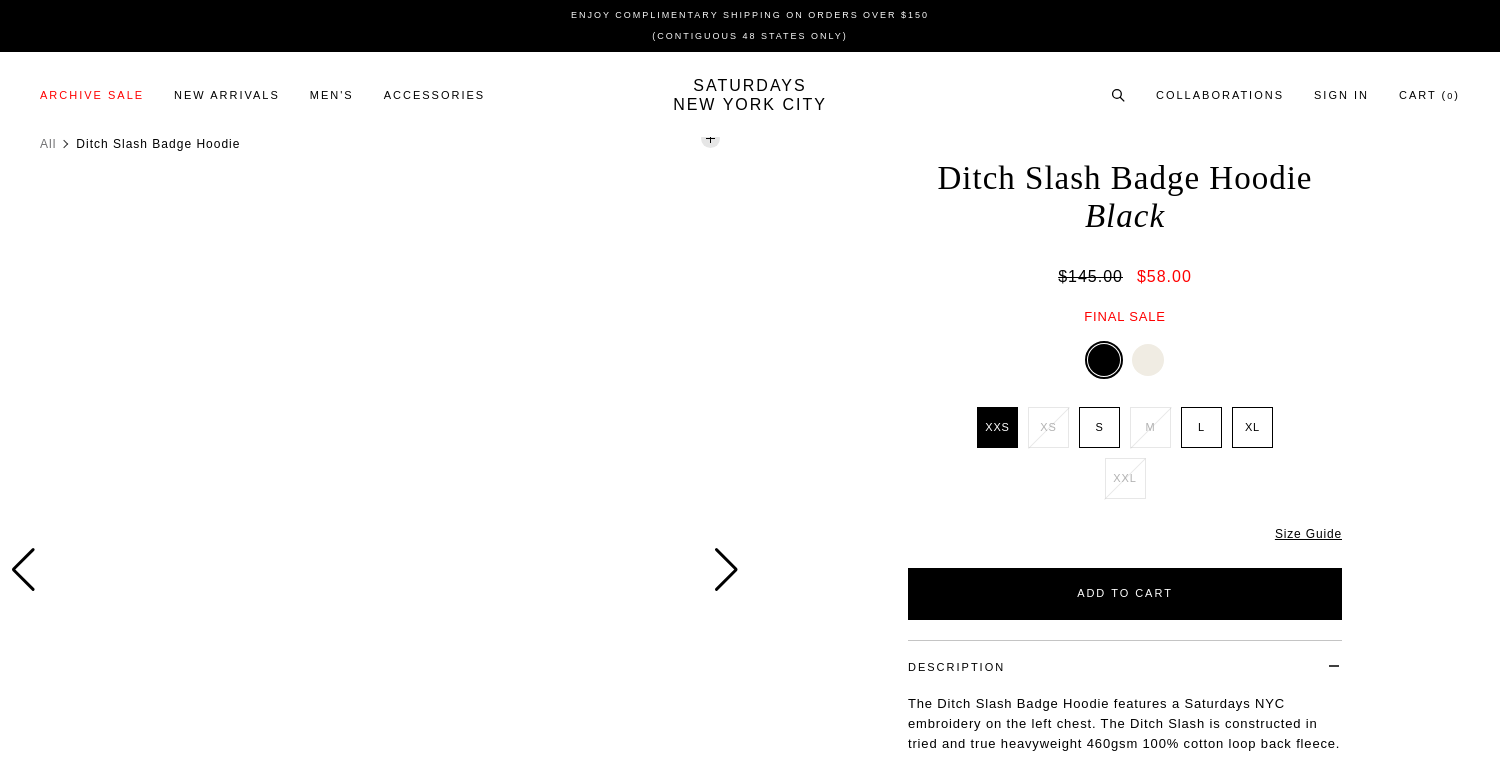scroll, scrollTop: 0, scrollLeft: 0, axis: both 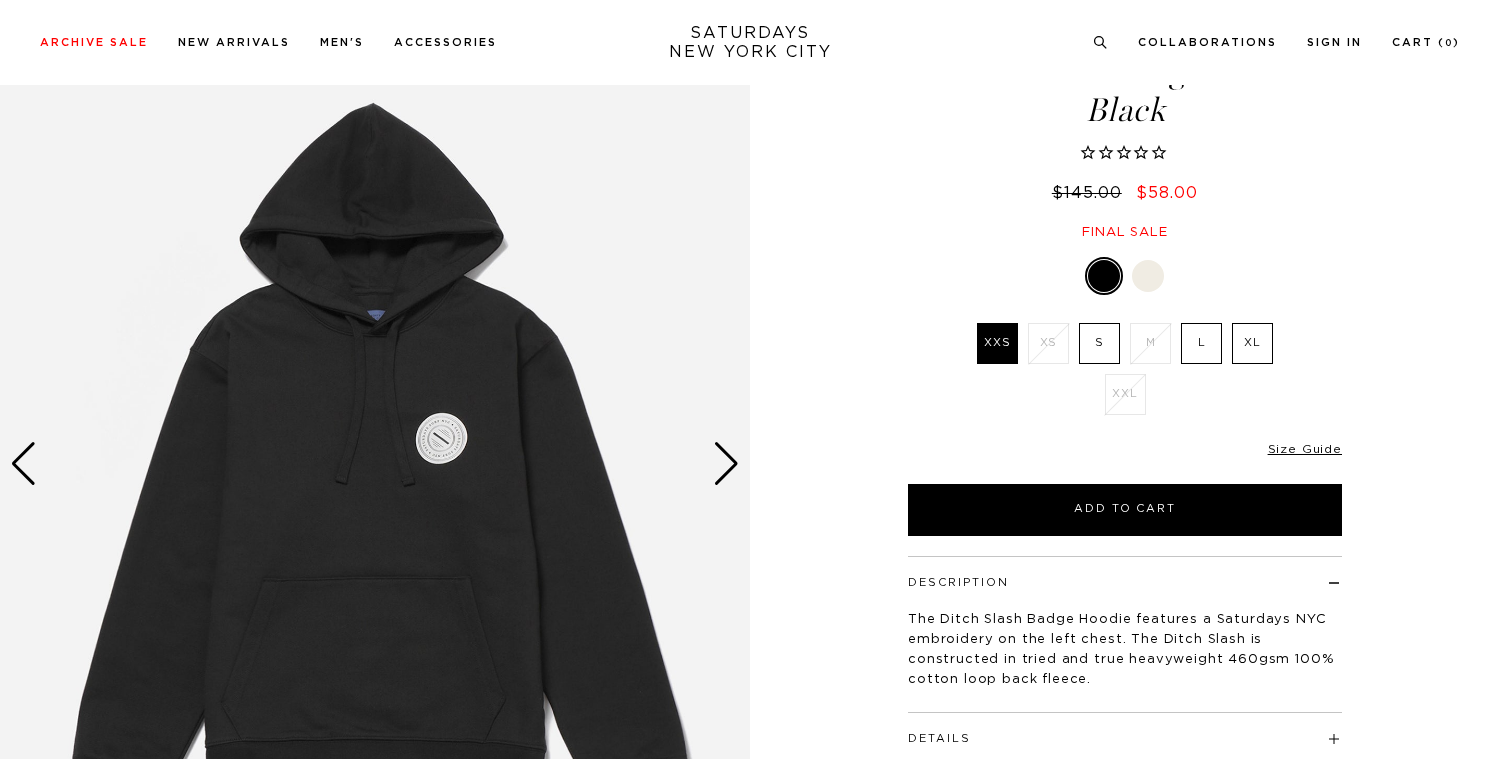 click at bounding box center [726, 464] 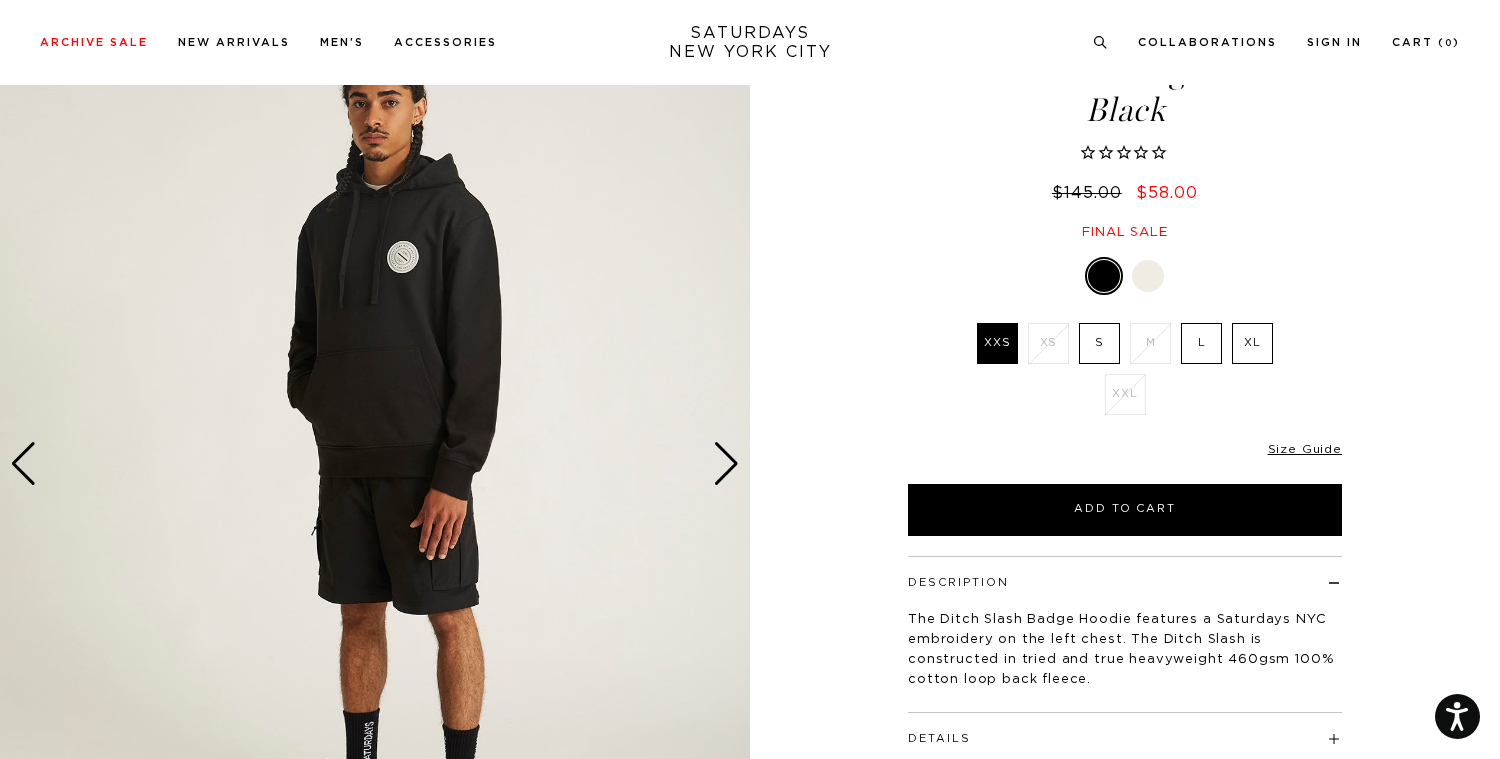 click at bounding box center [726, 464] 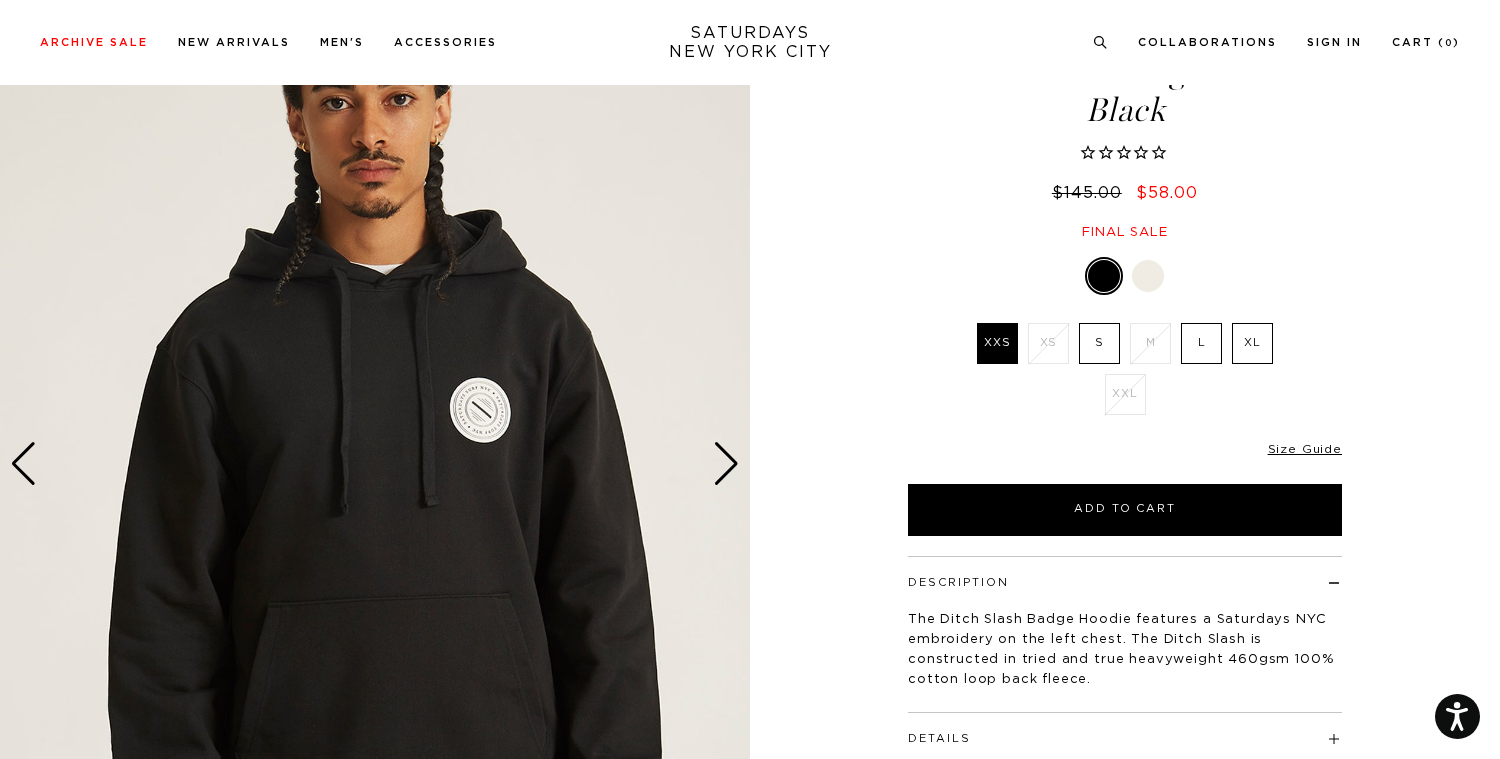 click at bounding box center [726, 464] 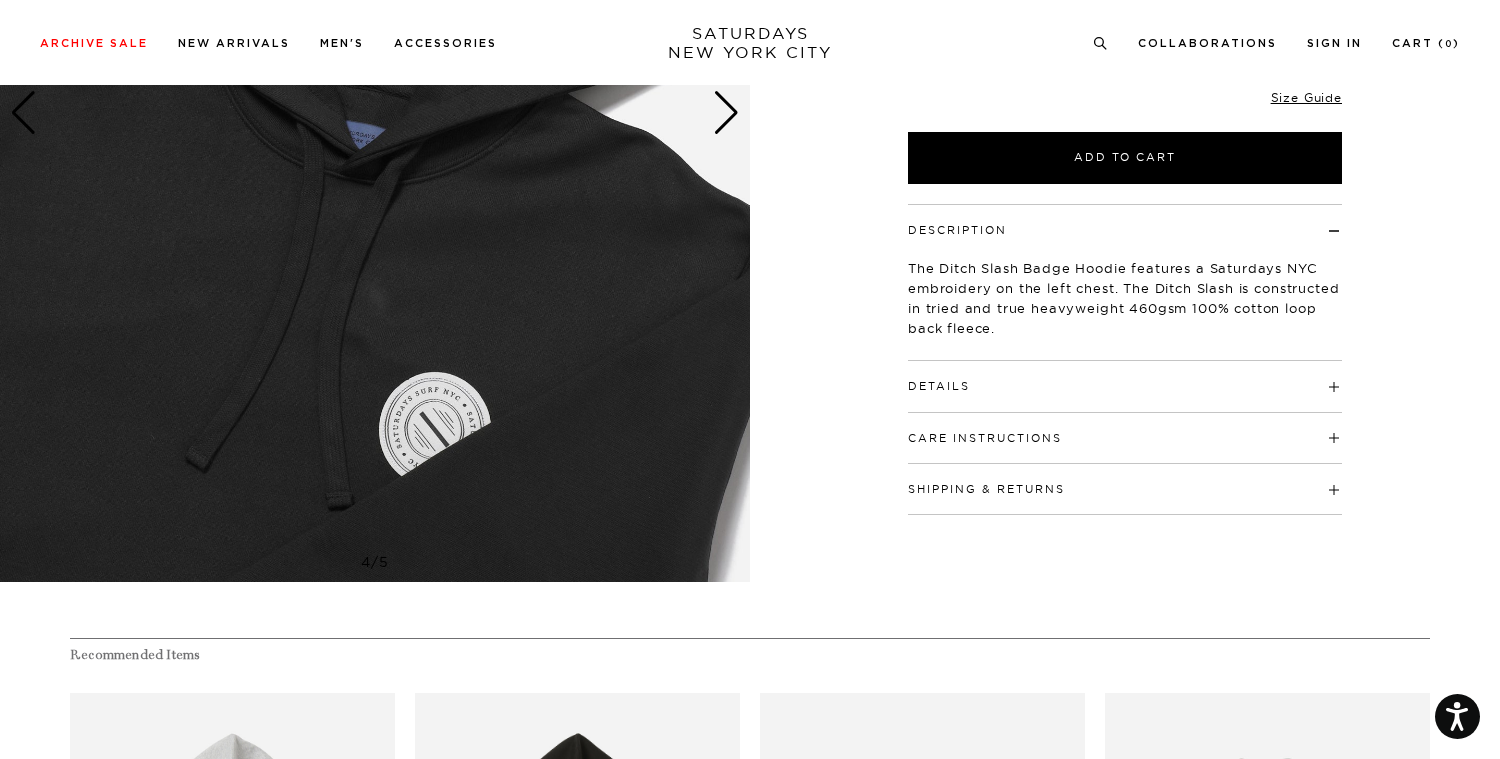 scroll, scrollTop: 462, scrollLeft: 0, axis: vertical 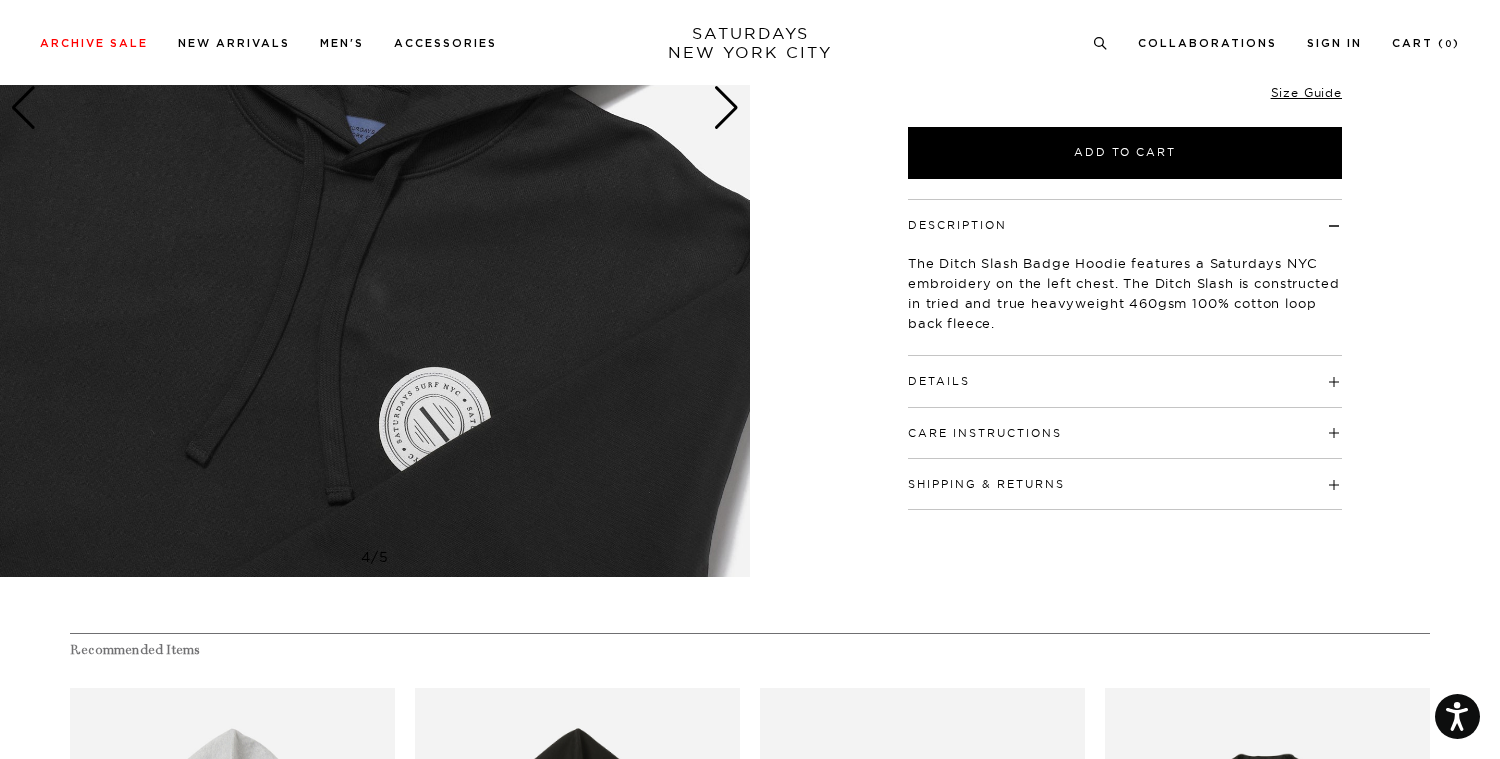 click at bounding box center (726, 108) 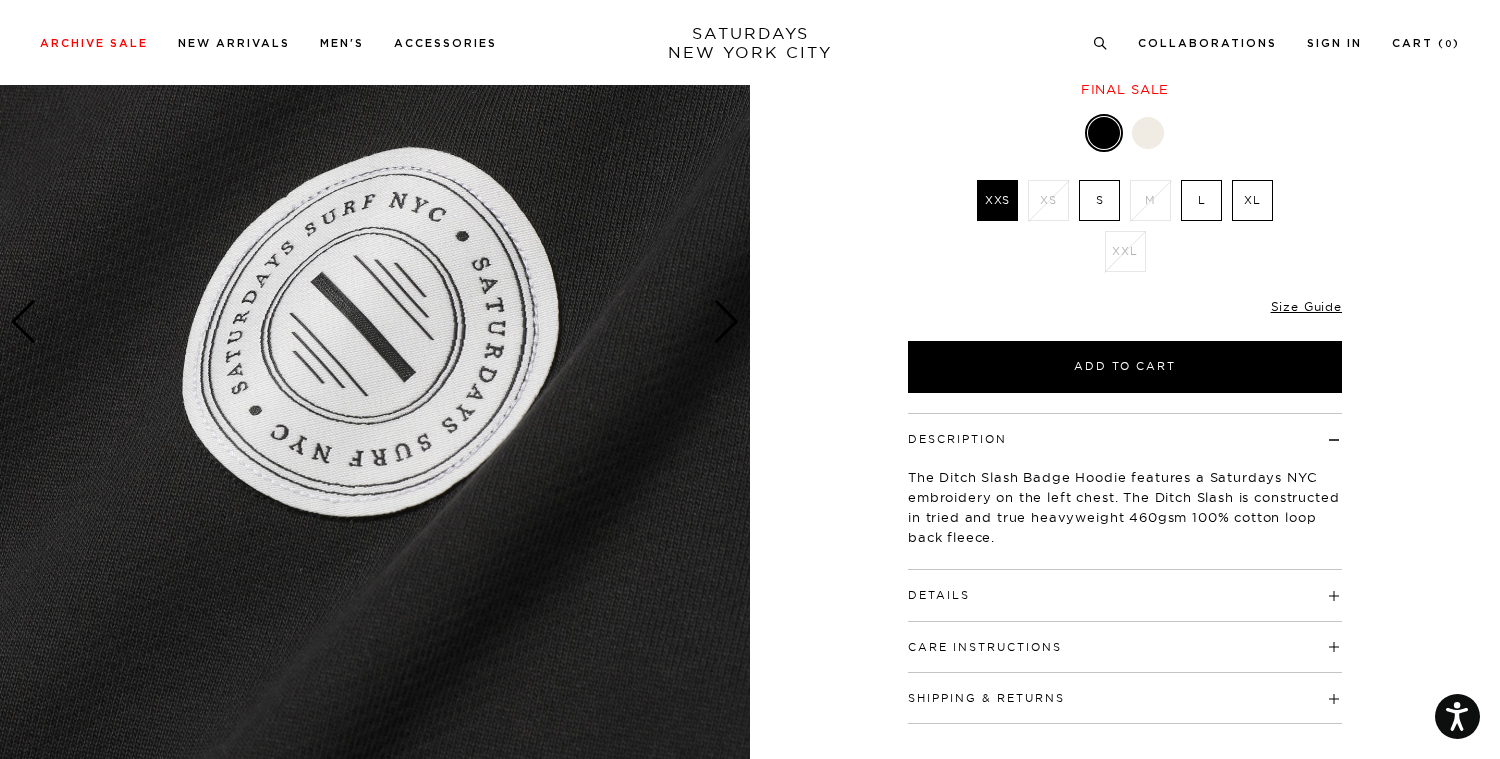 scroll, scrollTop: 0, scrollLeft: 0, axis: both 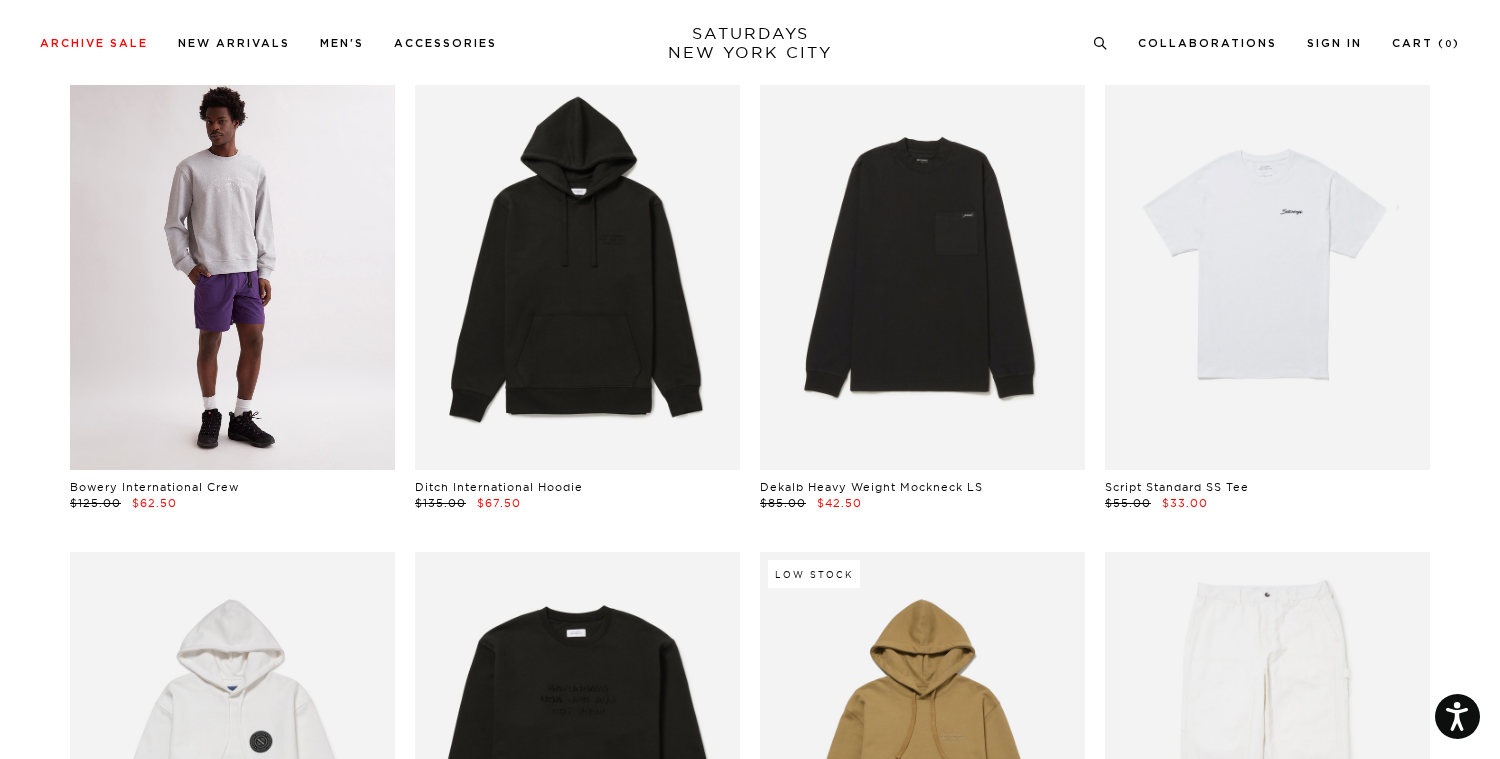 click at bounding box center (232, 266) 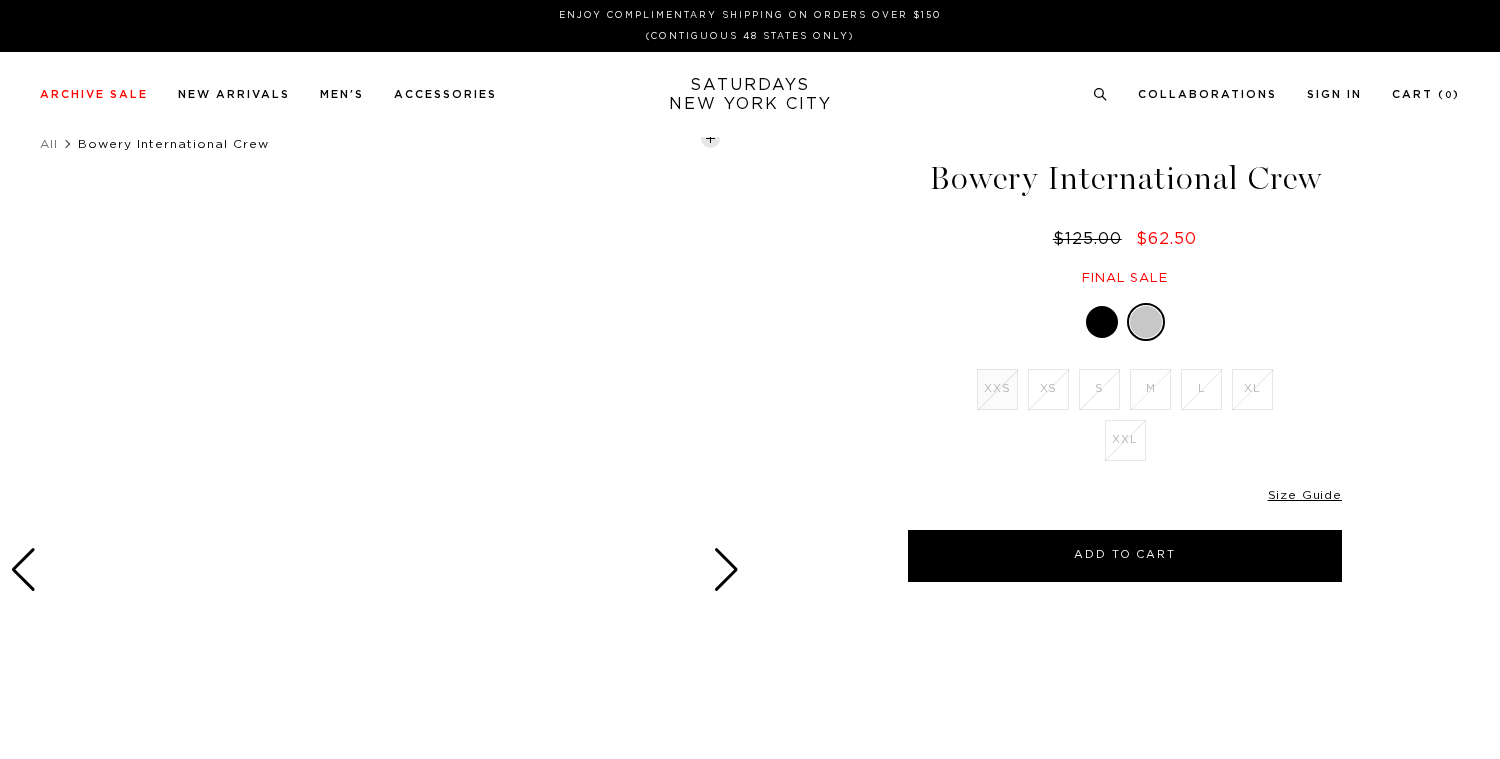 scroll, scrollTop: 0, scrollLeft: 0, axis: both 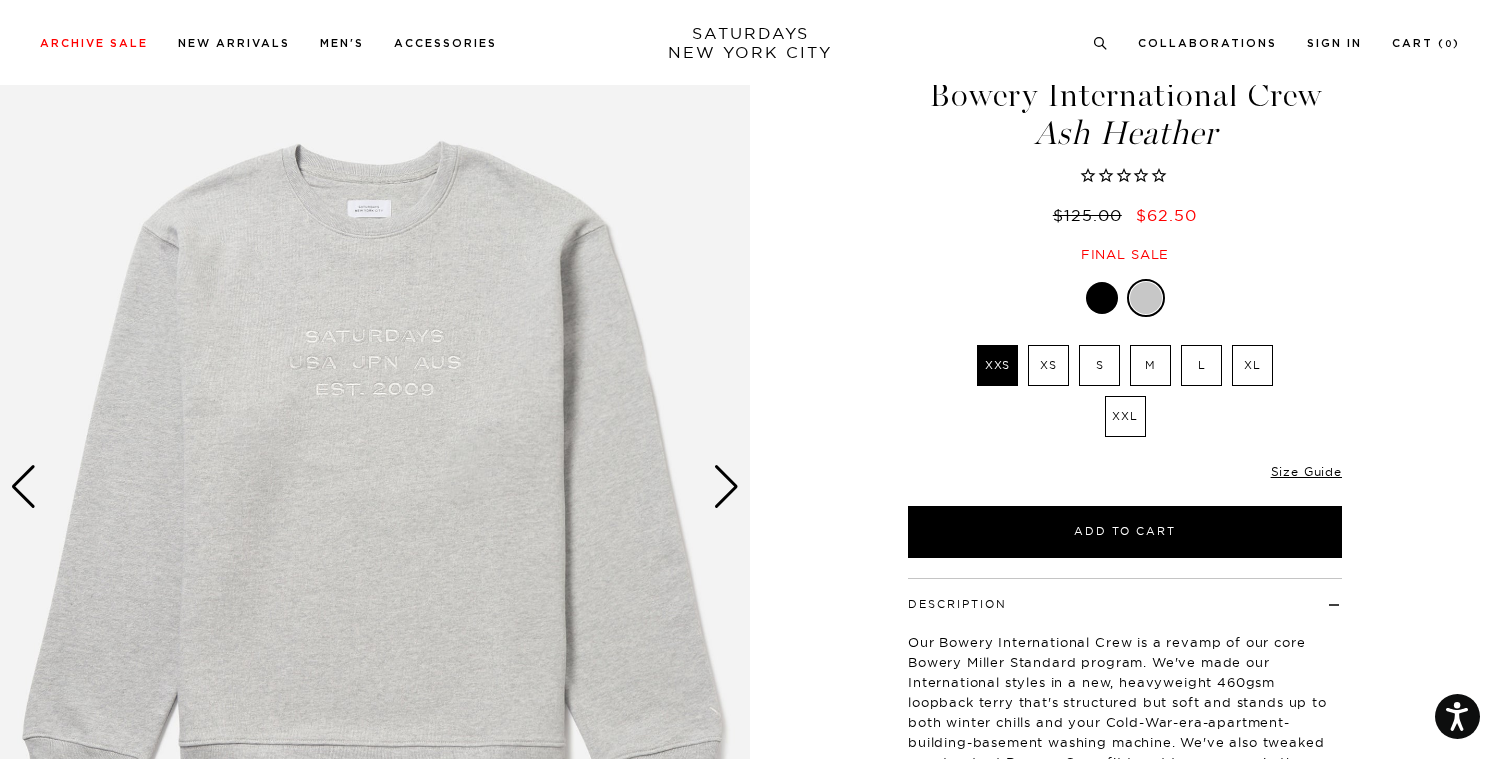 click at bounding box center [726, 487] 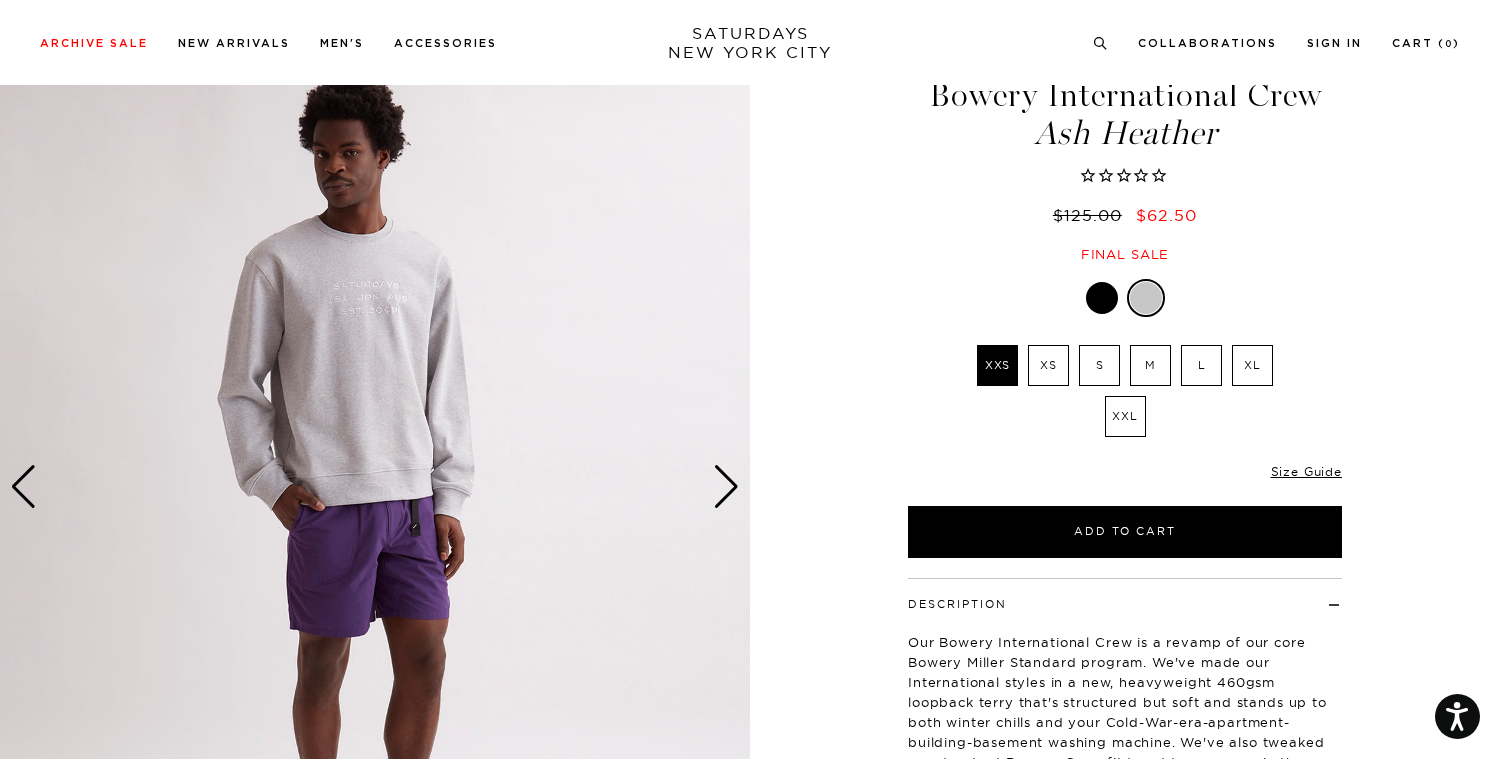click at bounding box center (726, 487) 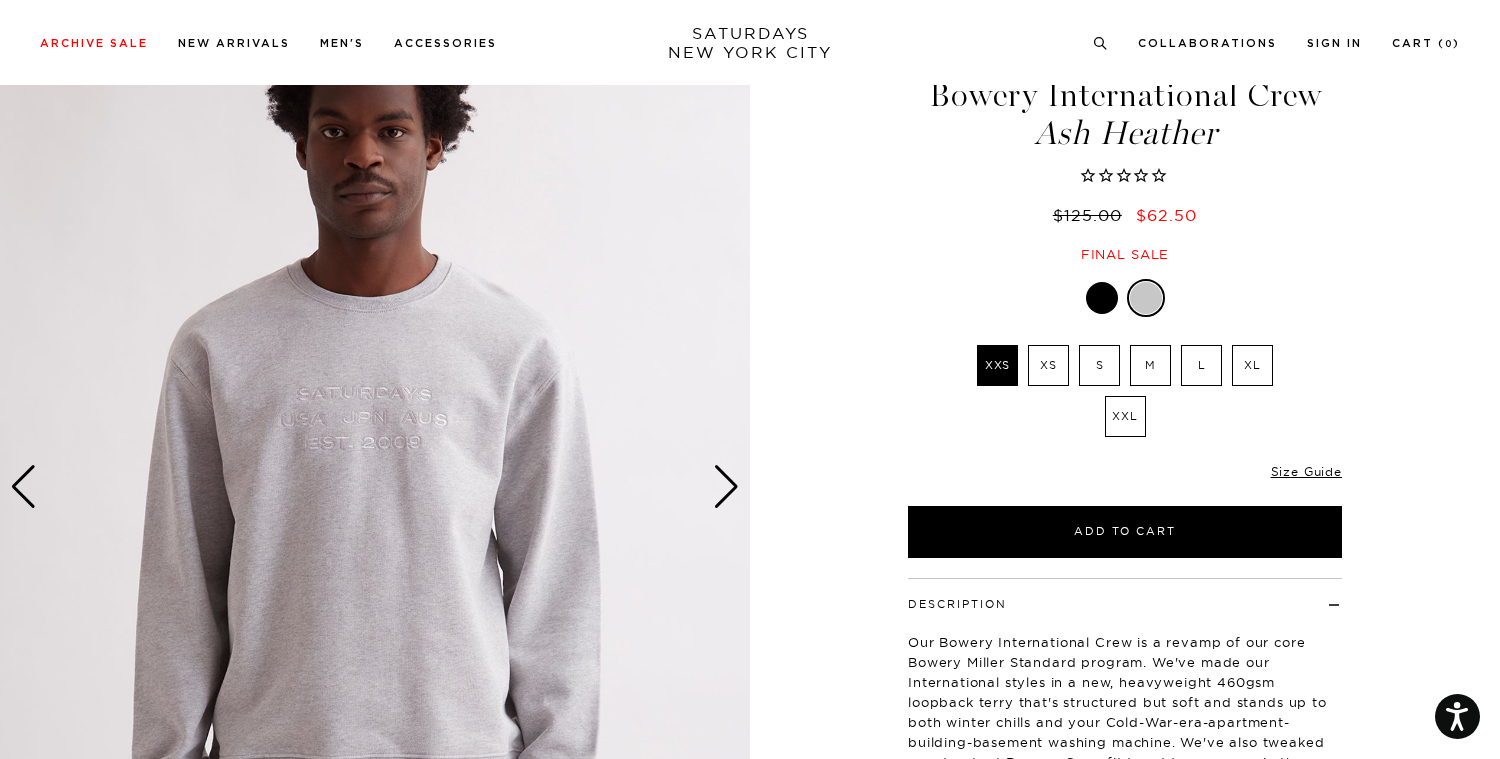 click at bounding box center [726, 487] 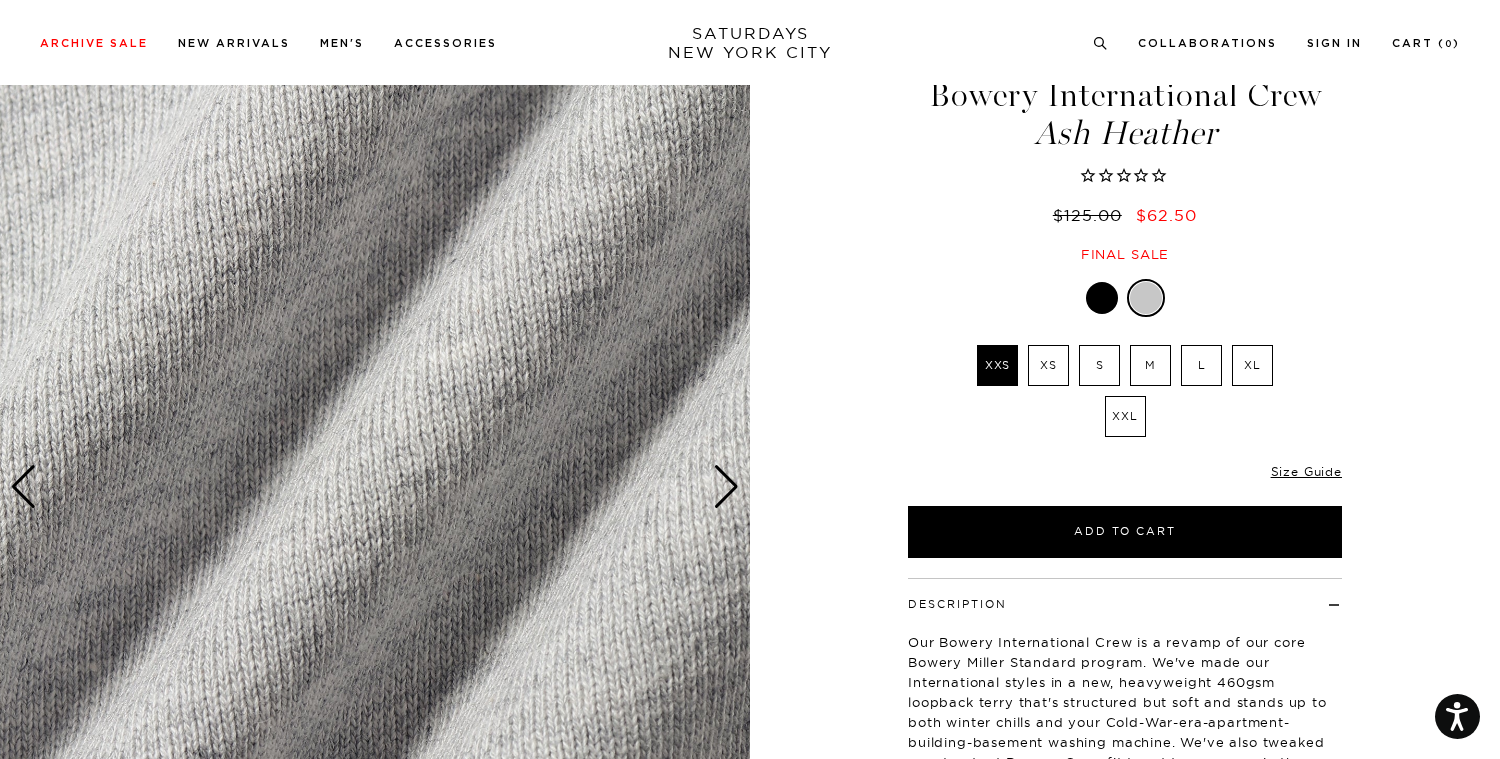 click at bounding box center (726, 487) 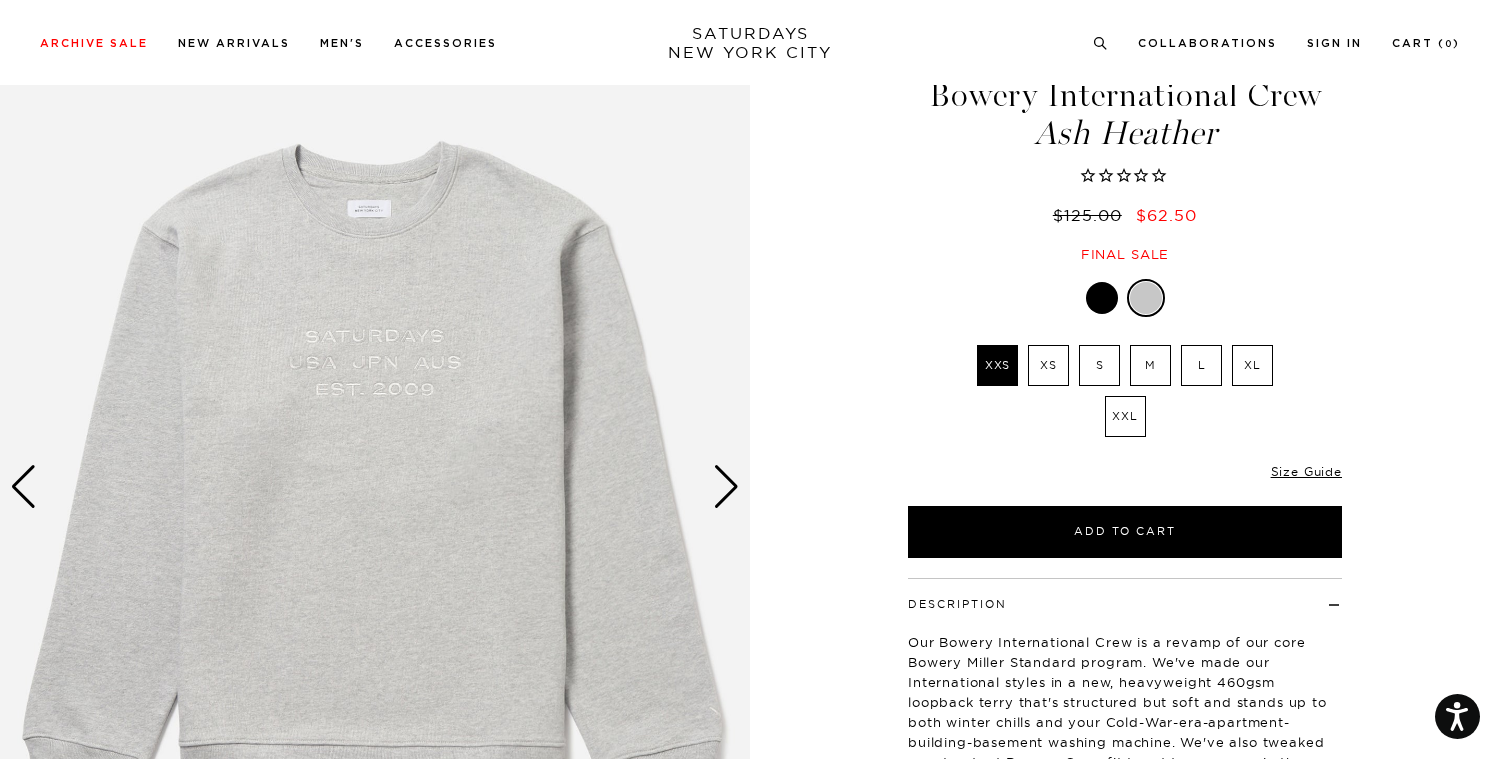 click on "L" at bounding box center [1201, 365] 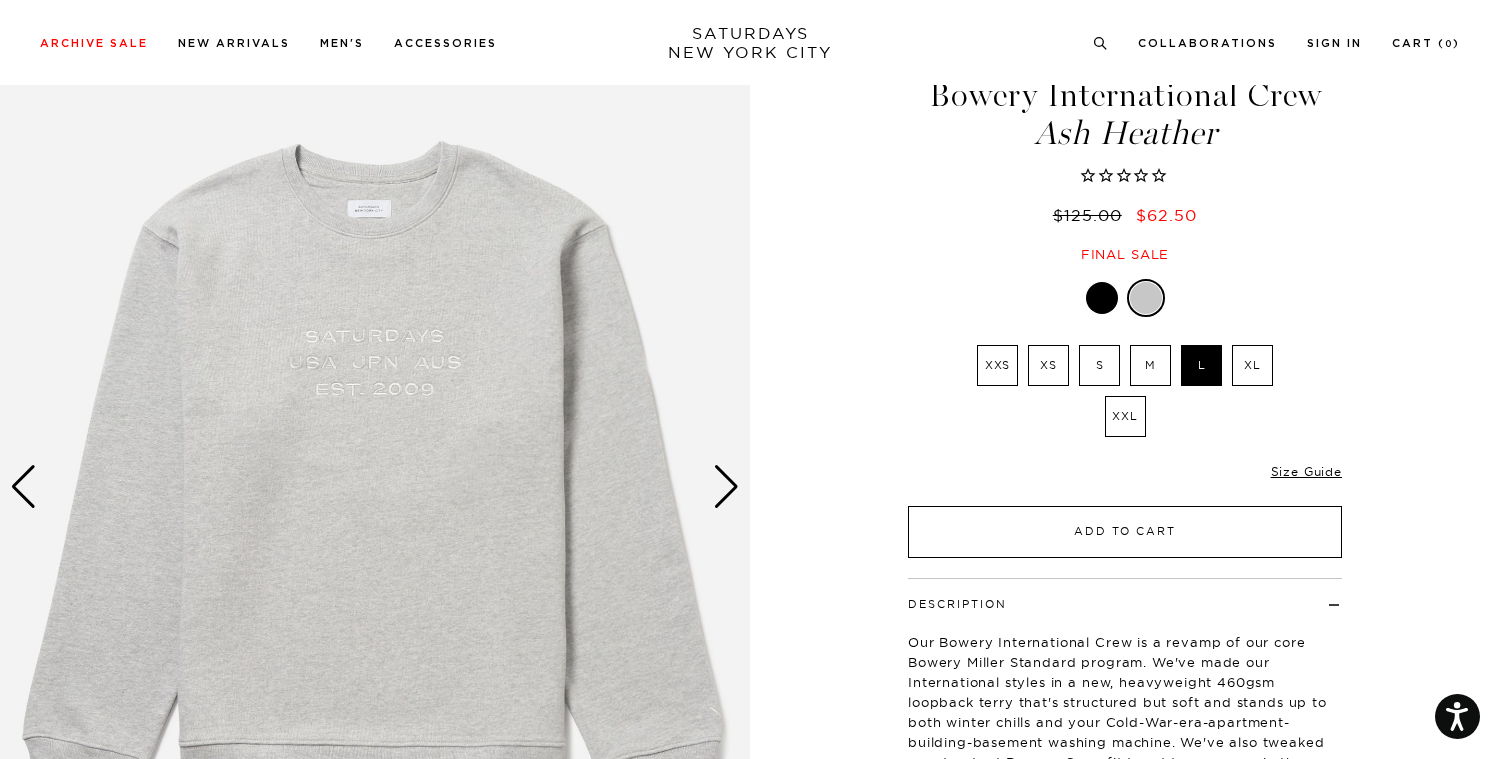 click on "Add to Cart" at bounding box center (1125, 532) 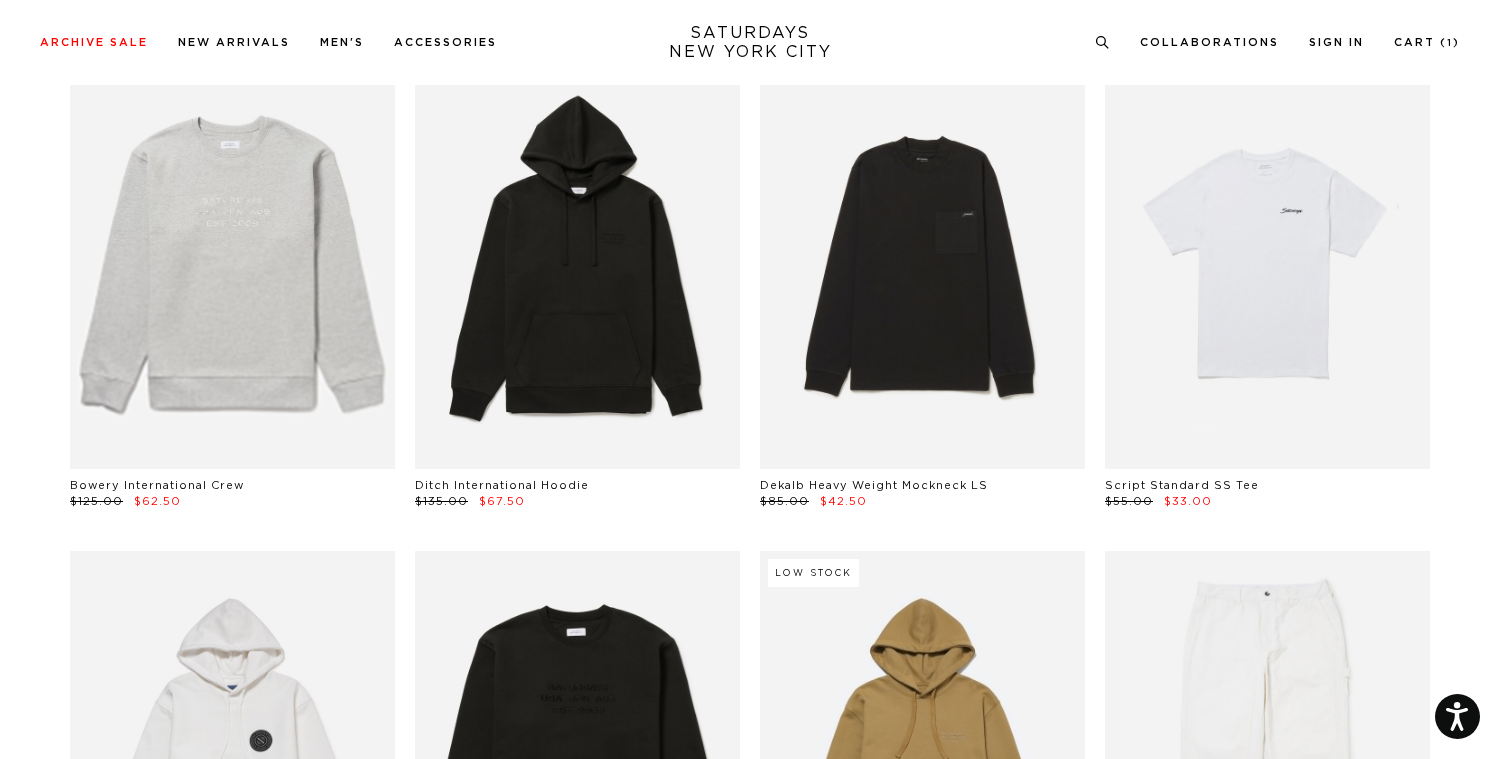 scroll, scrollTop: 753, scrollLeft: 0, axis: vertical 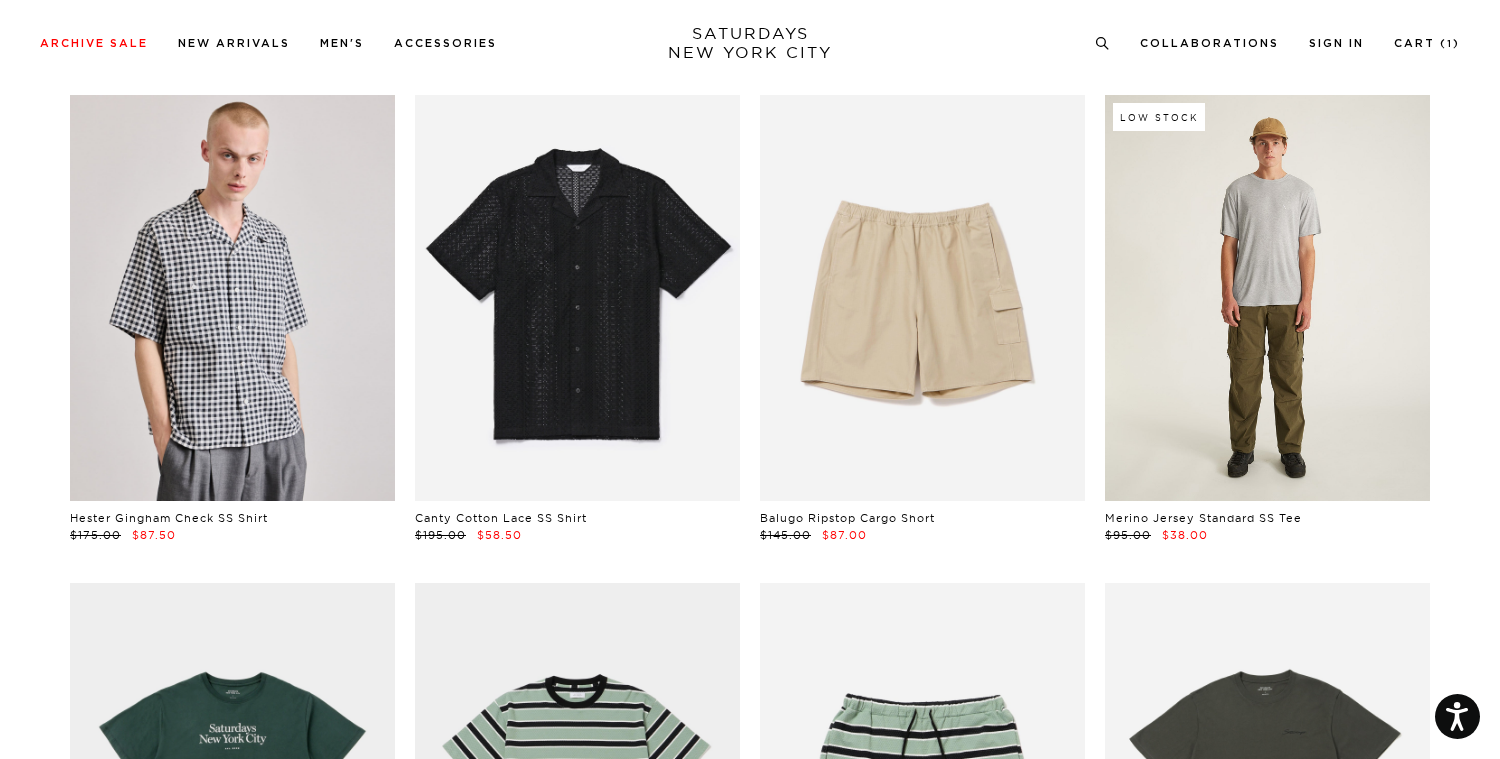 click at bounding box center (1267, 298) 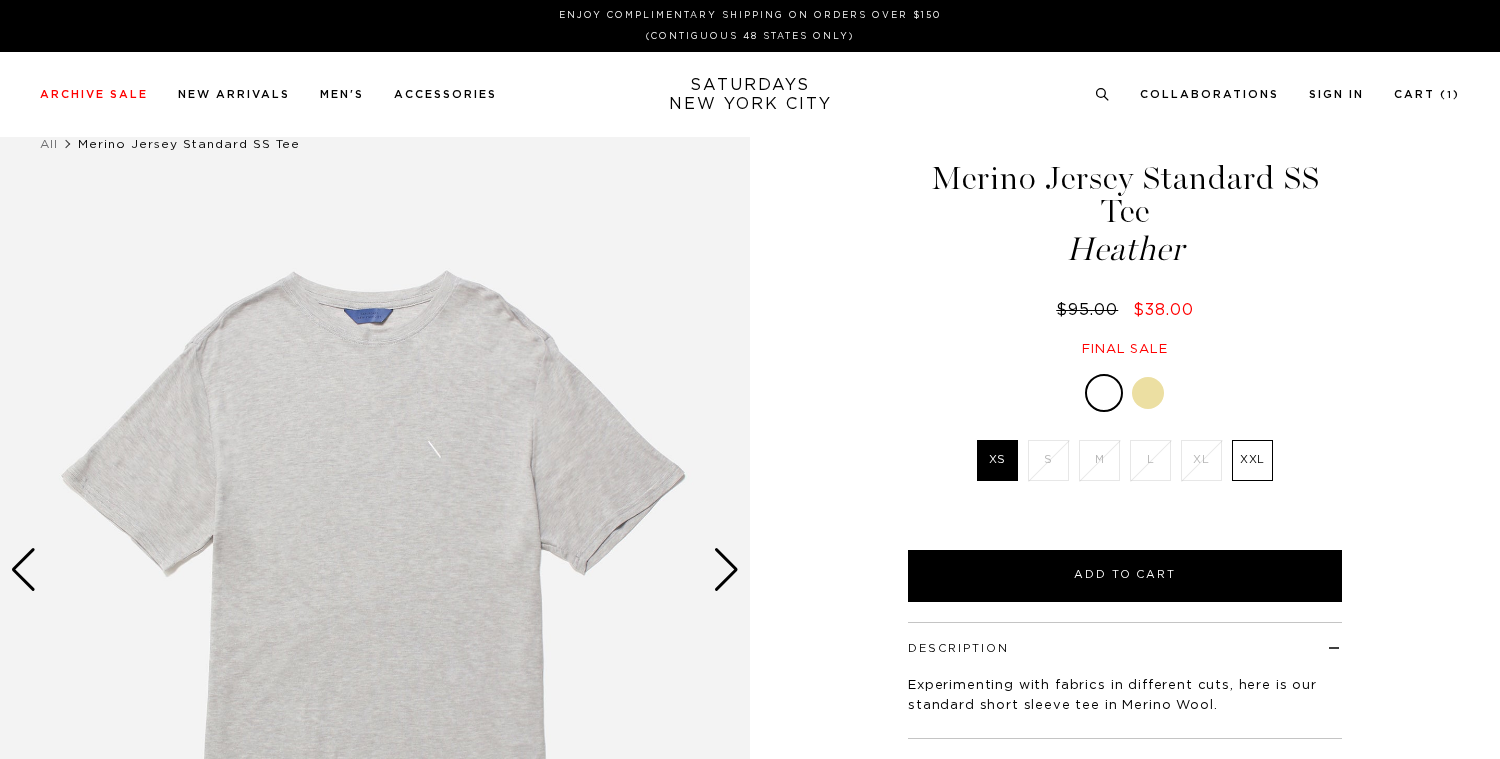scroll, scrollTop: 0, scrollLeft: 0, axis: both 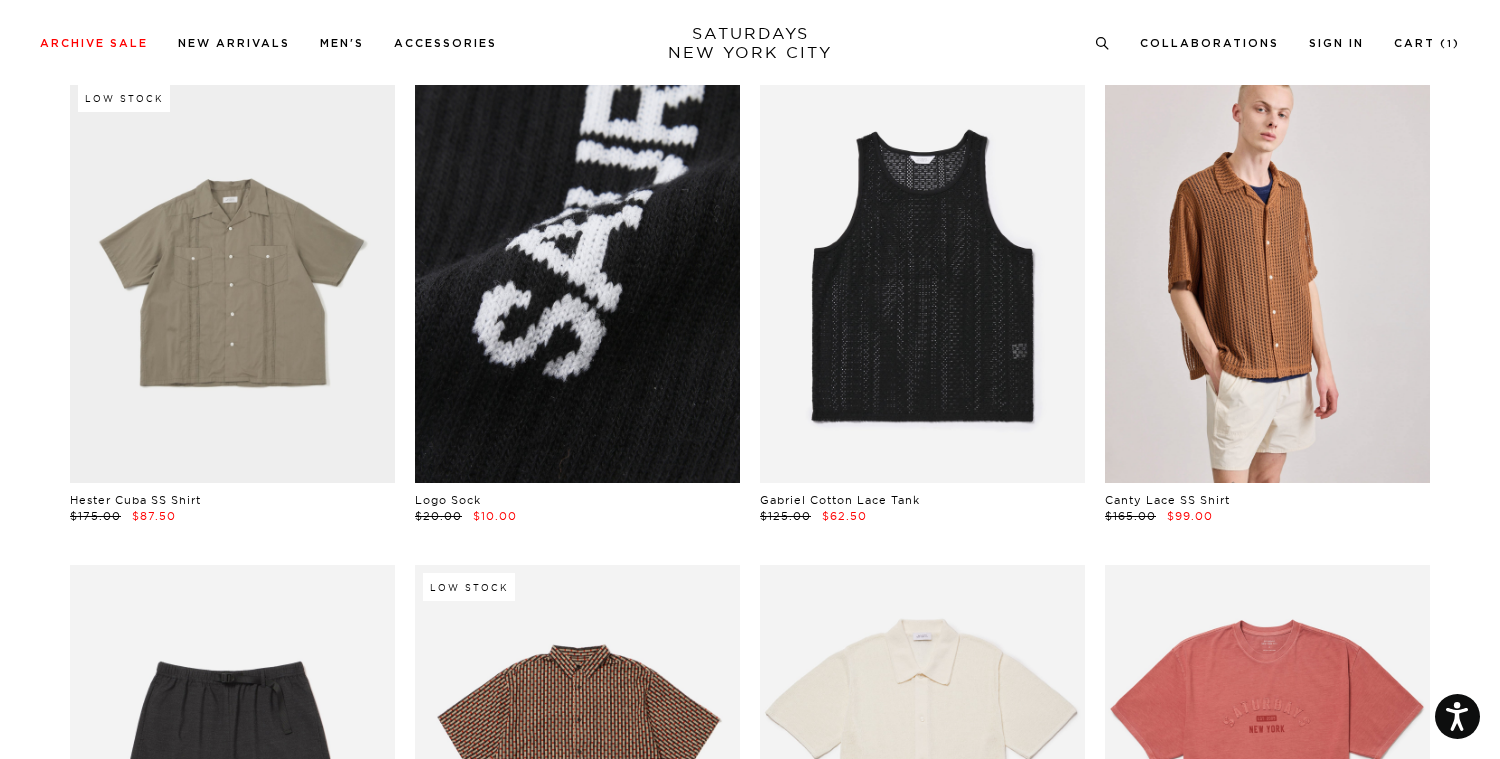 click at bounding box center (577, 279) 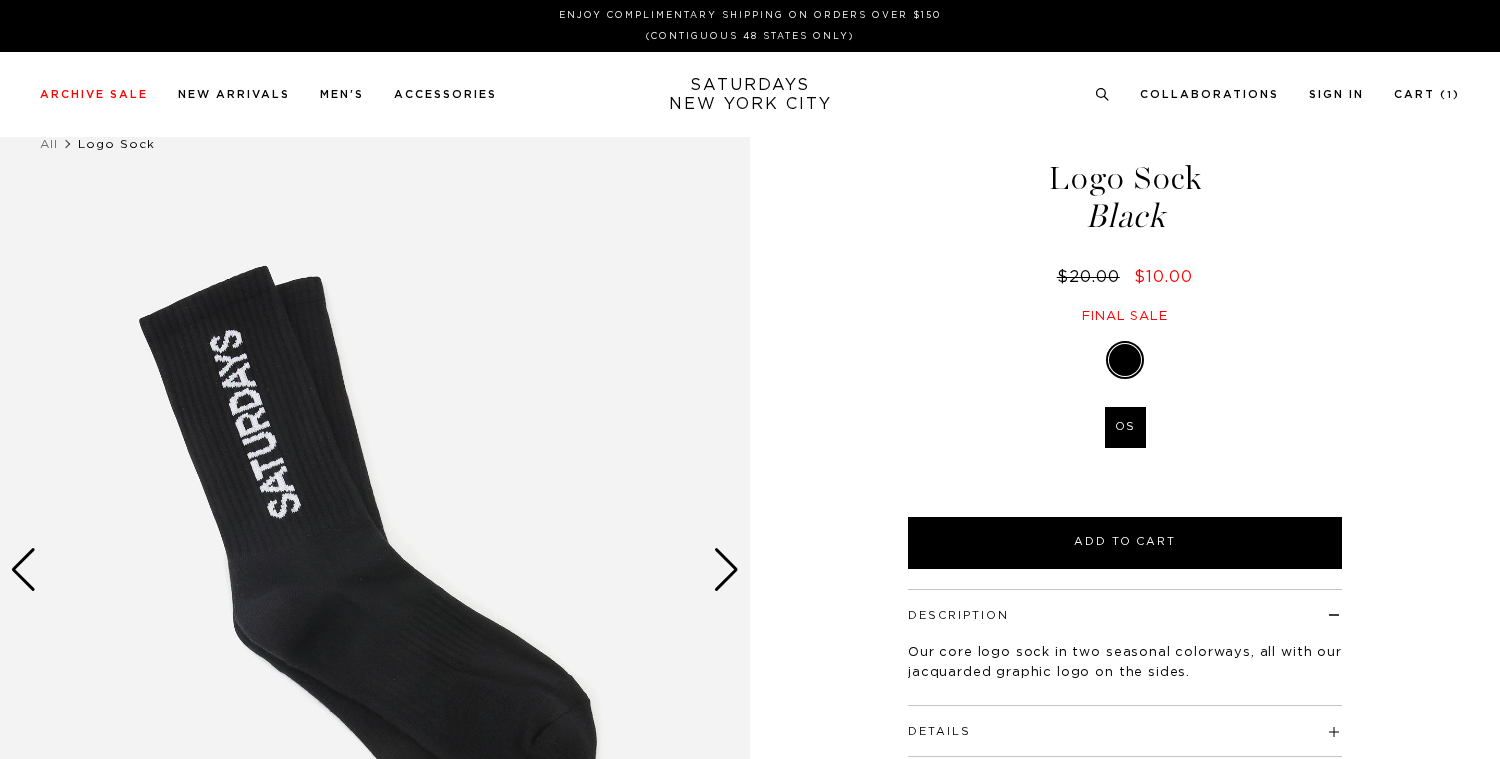scroll, scrollTop: 0, scrollLeft: 0, axis: both 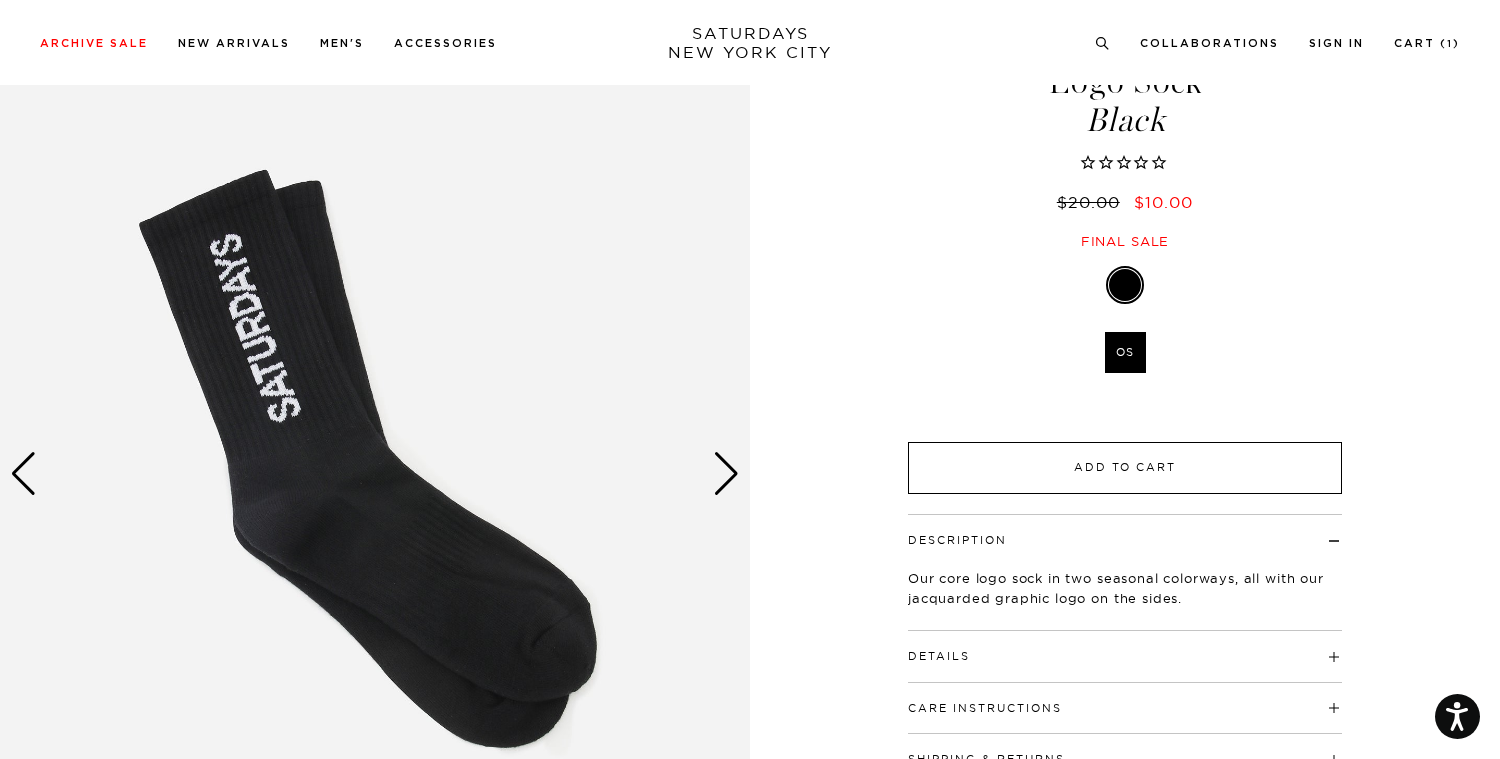 click on "Add to Cart" at bounding box center (1125, 468) 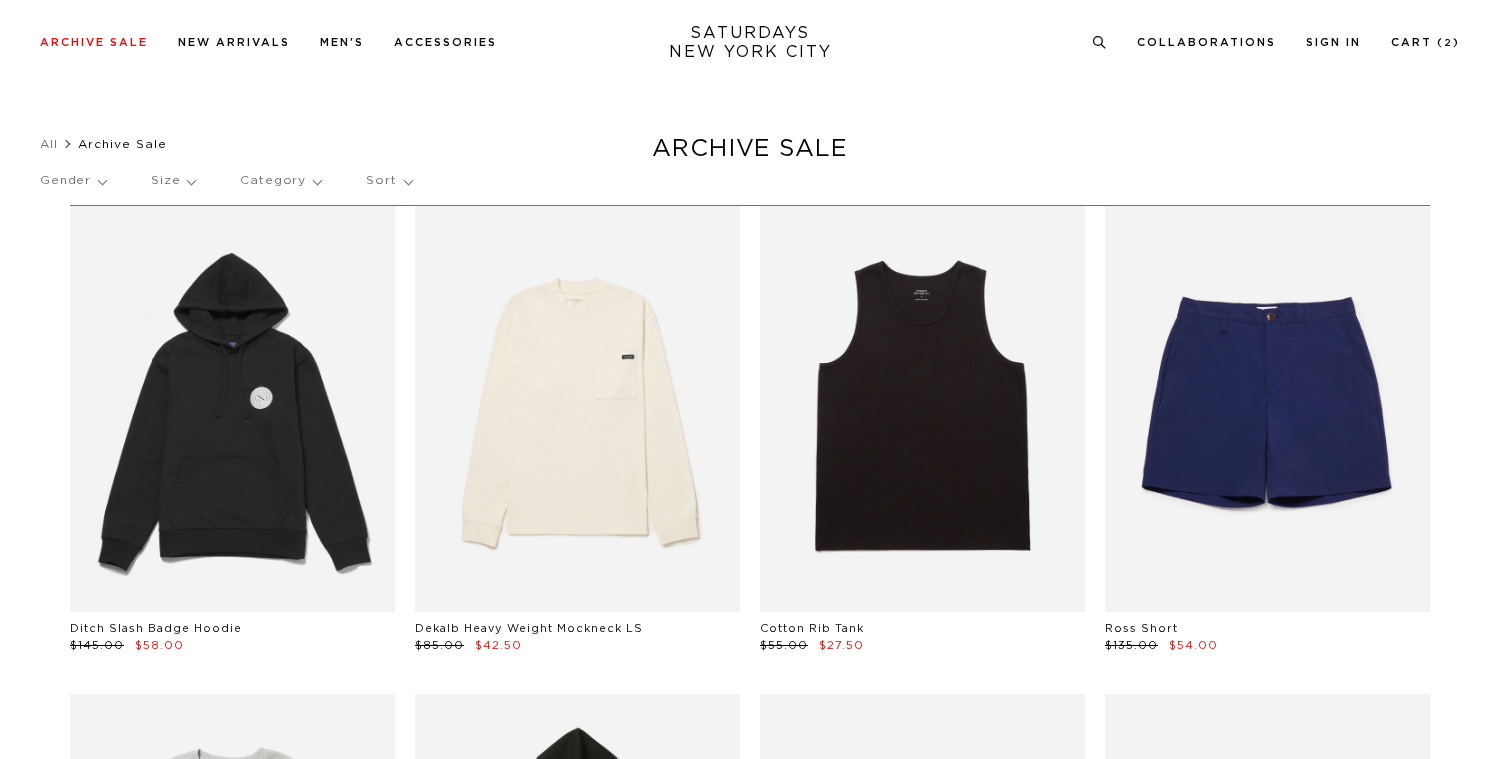 scroll, scrollTop: 4569, scrollLeft: 0, axis: vertical 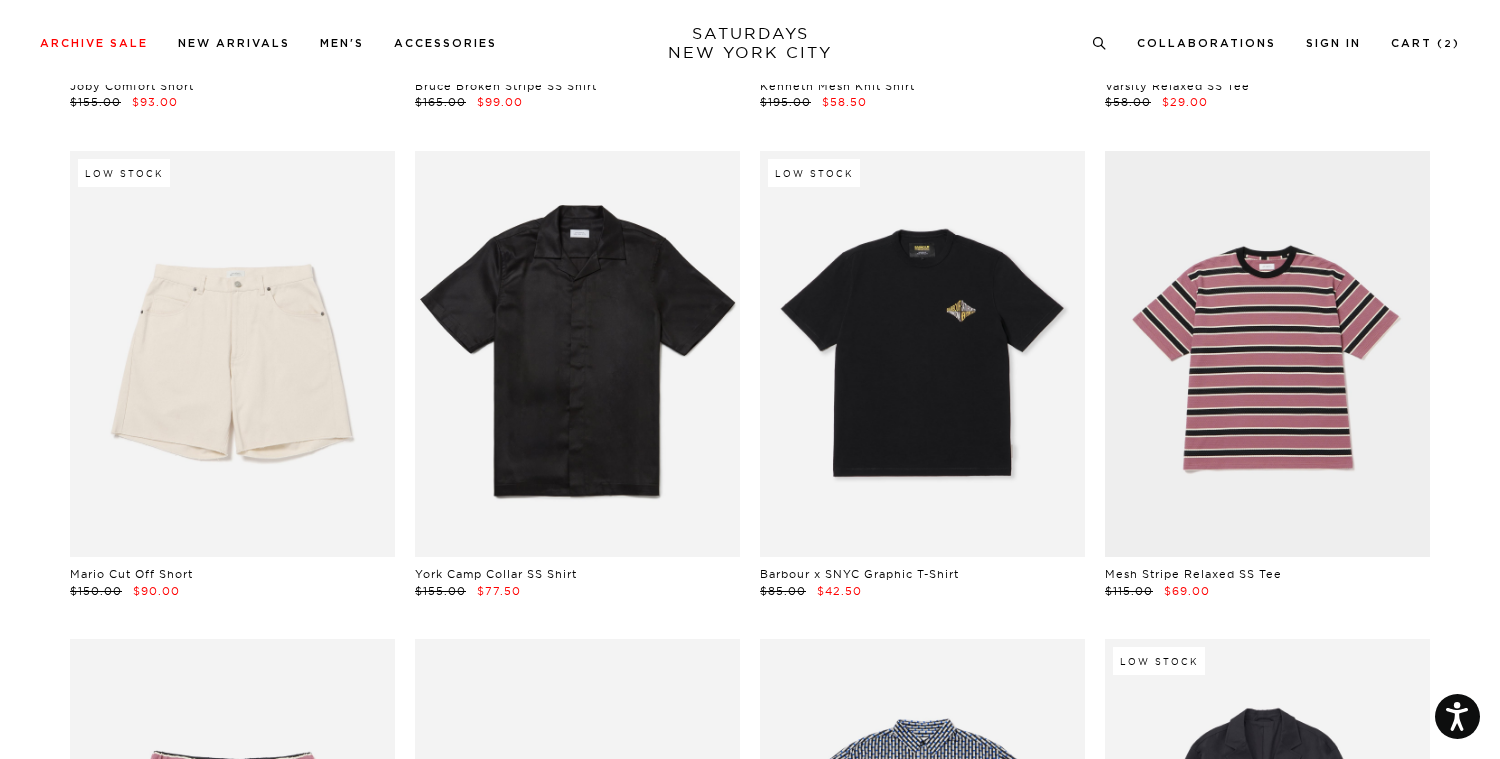 click at bounding box center [922, 354] 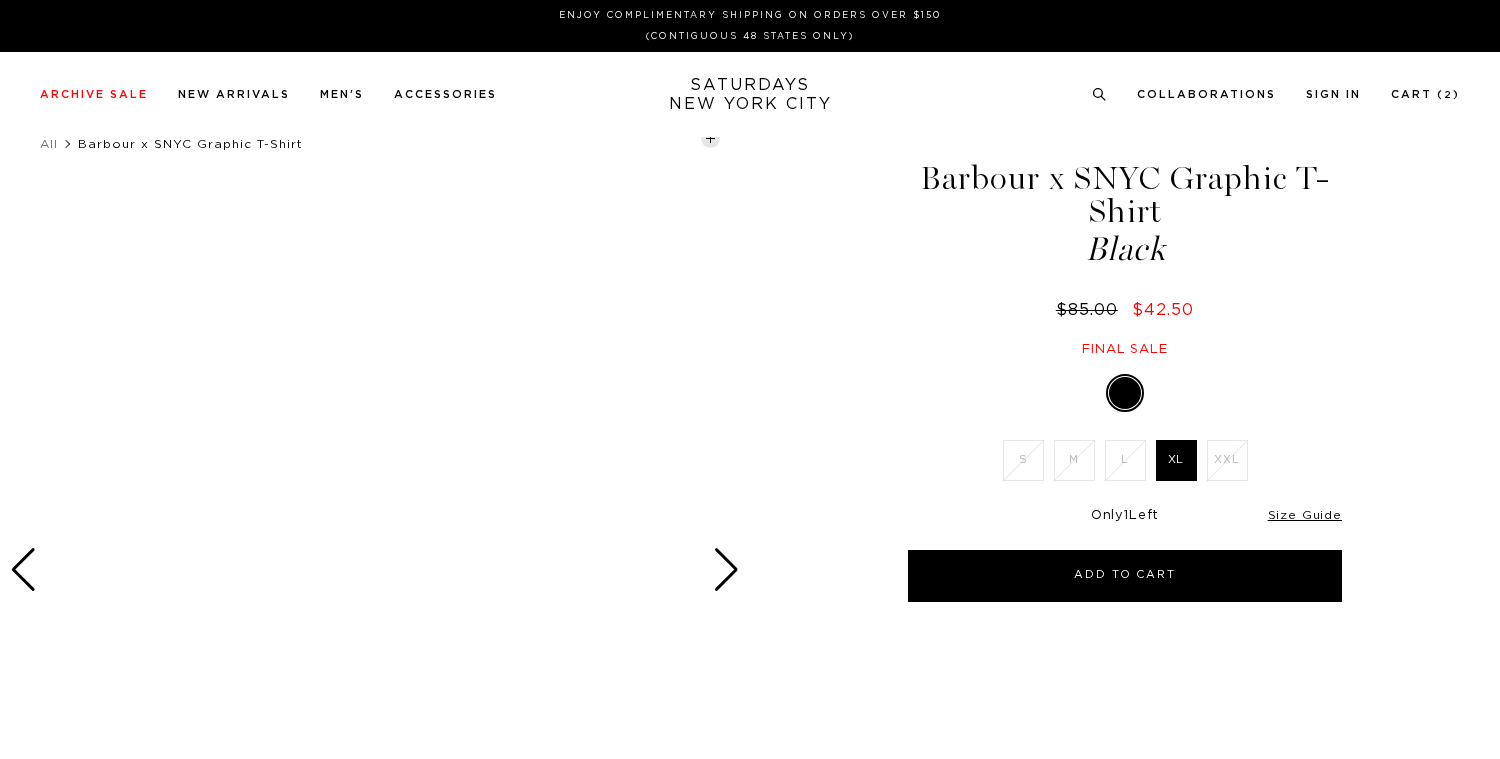 scroll, scrollTop: 0, scrollLeft: 0, axis: both 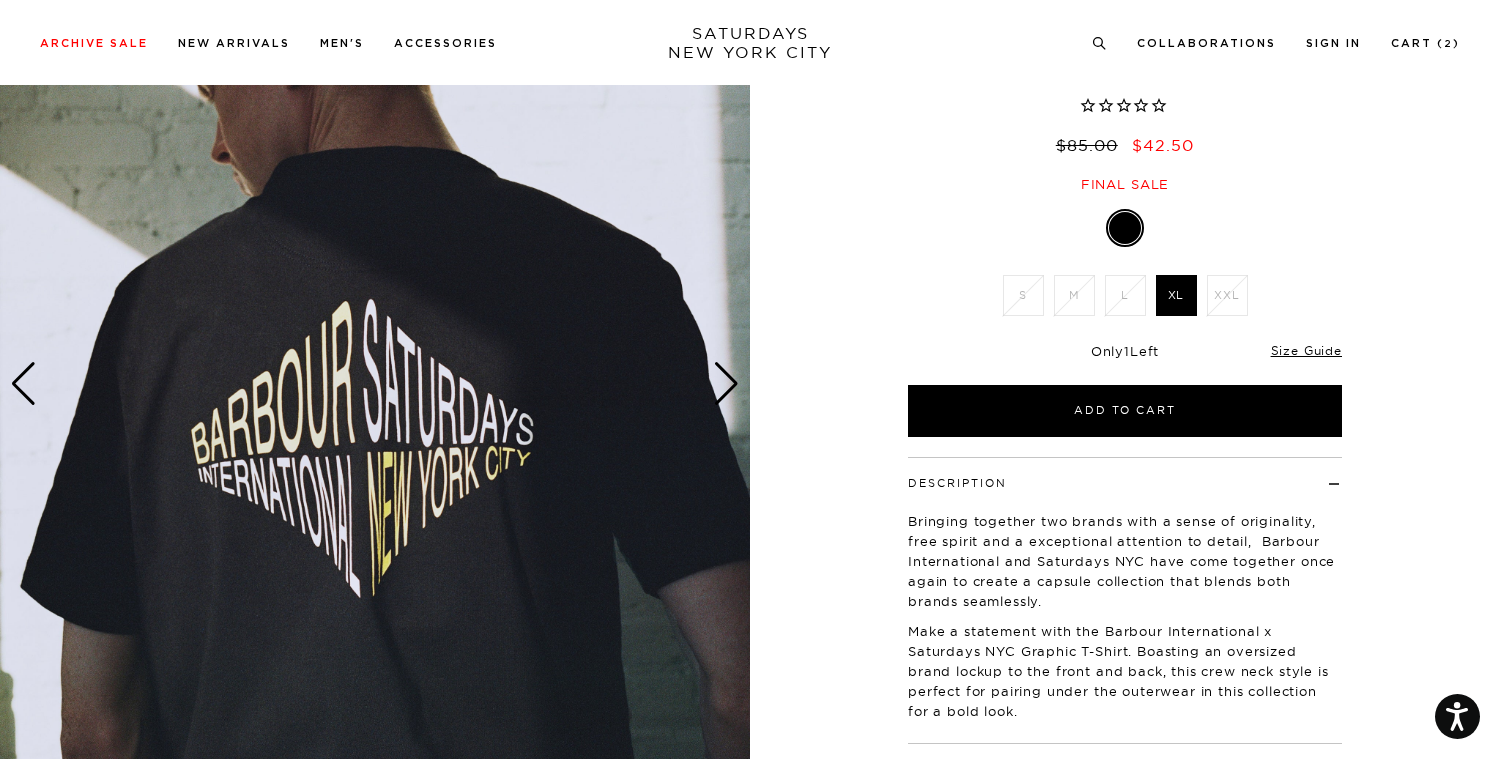 click at bounding box center [726, 384] 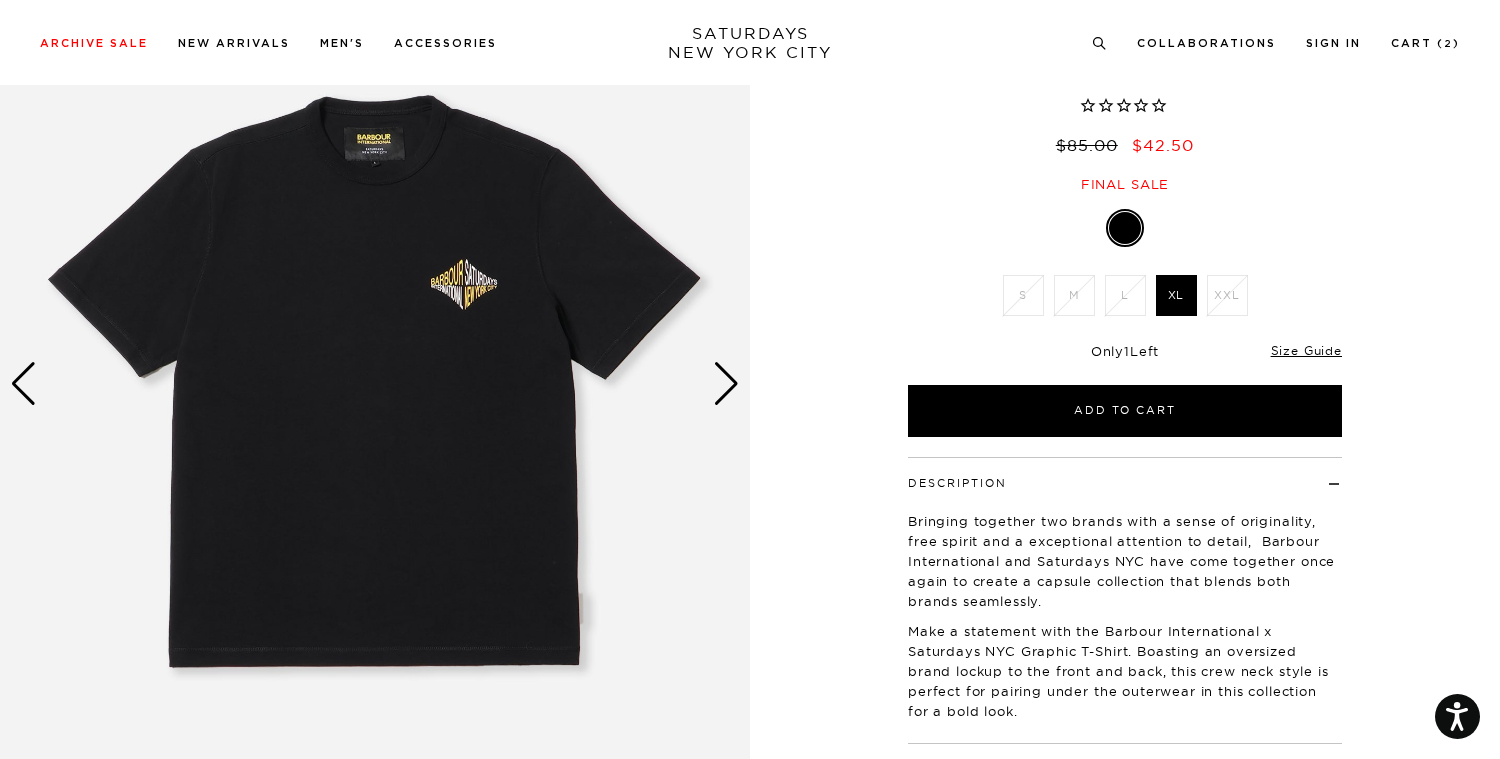 click at bounding box center [726, 384] 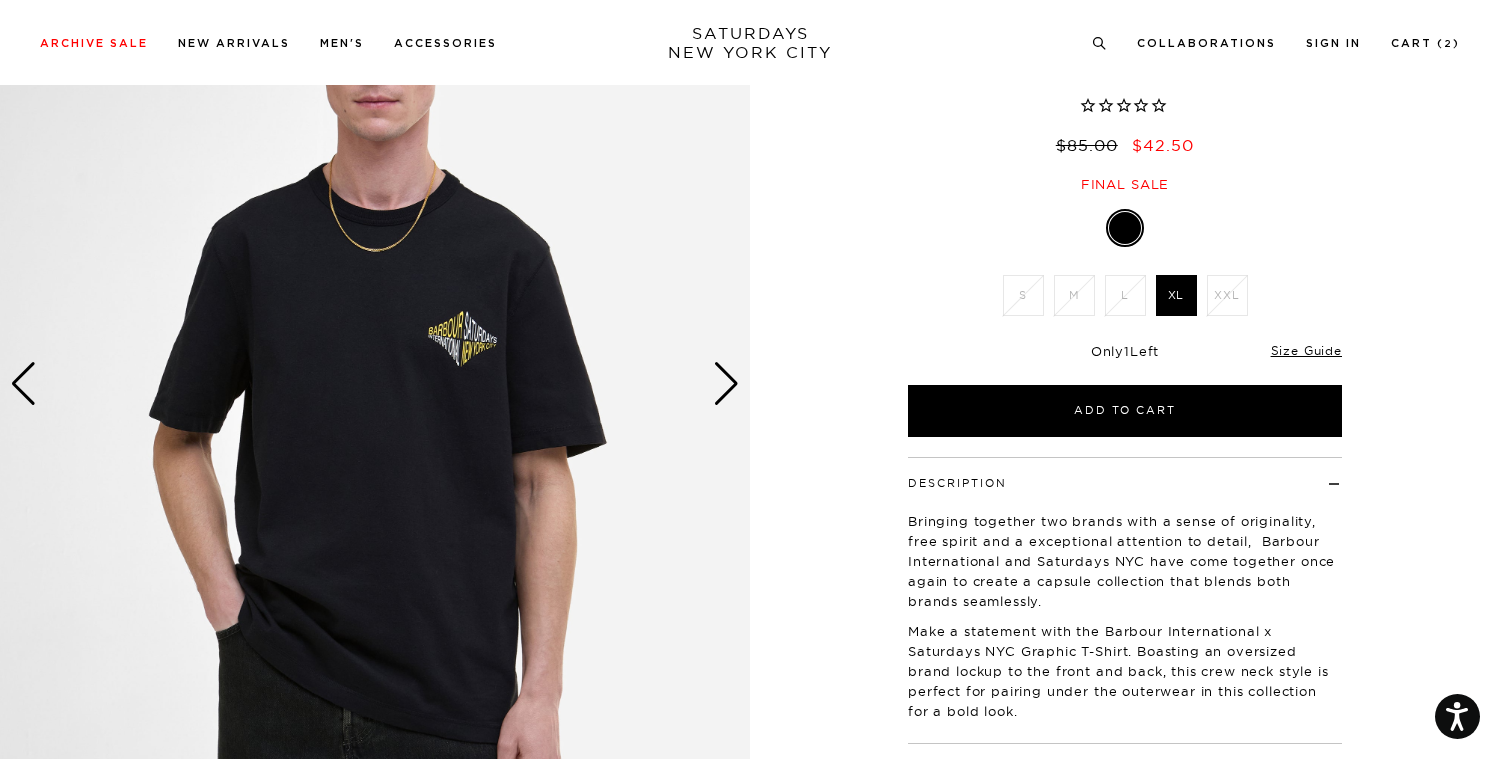 click at bounding box center [726, 384] 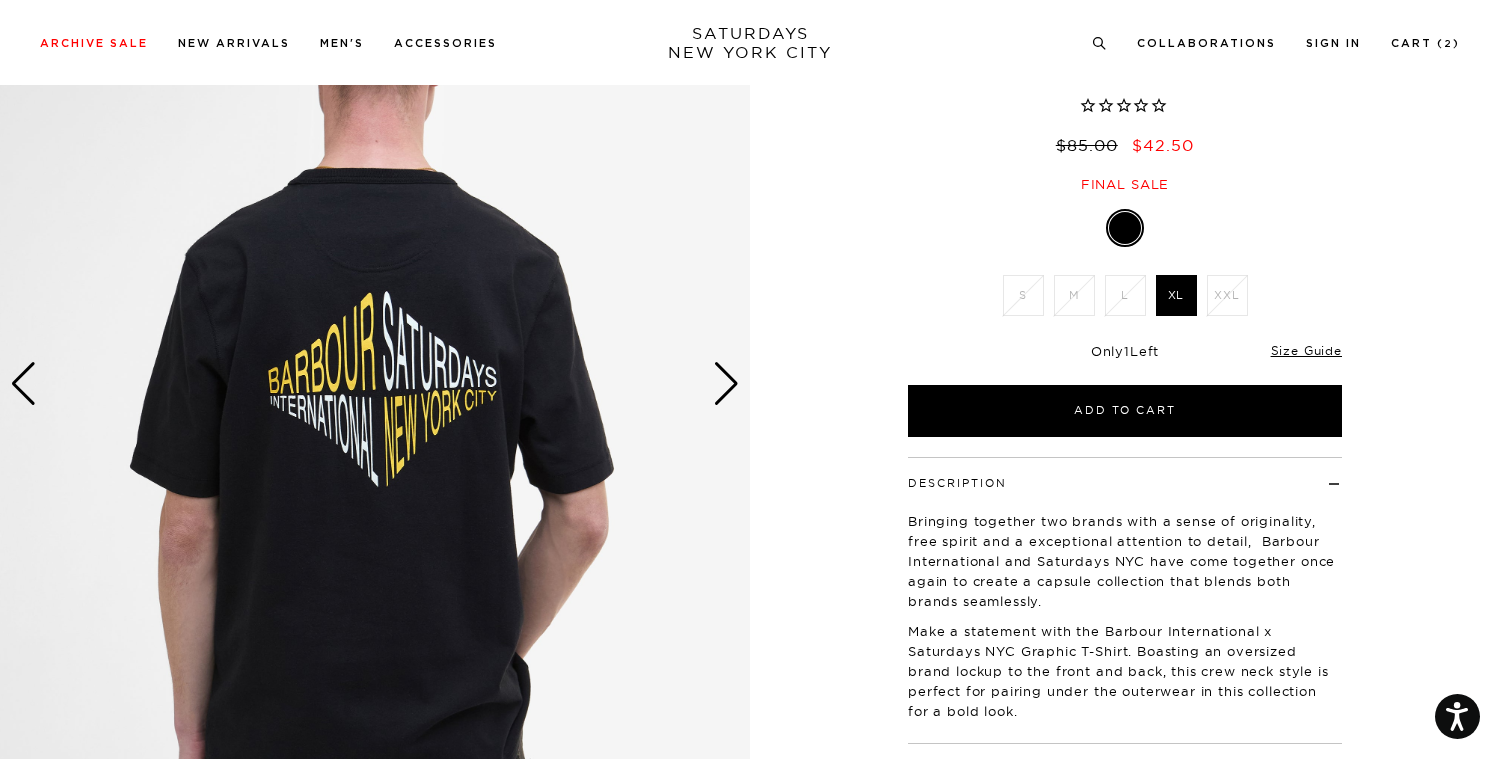 scroll, scrollTop: 0, scrollLeft: 0, axis: both 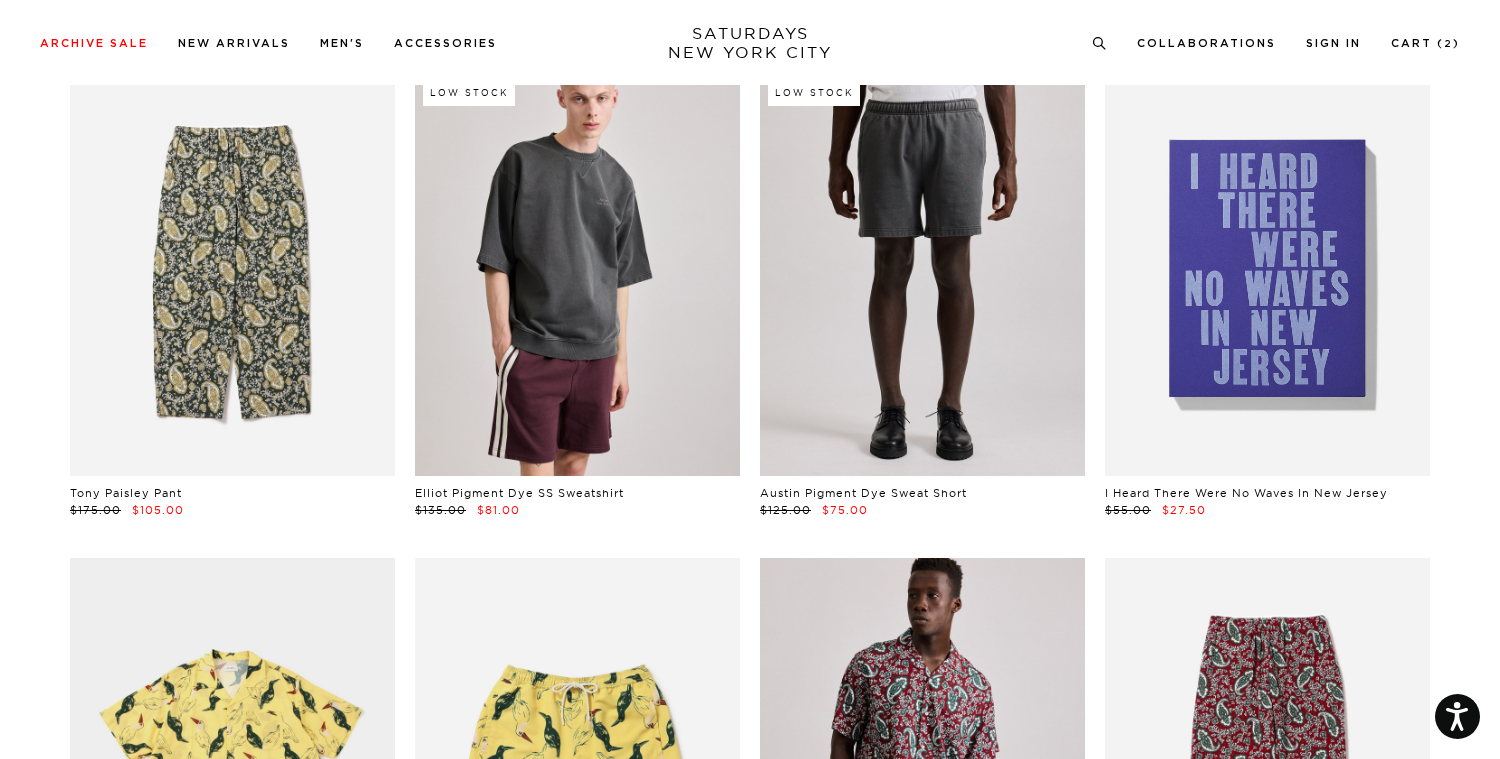 click at bounding box center (922, 273) 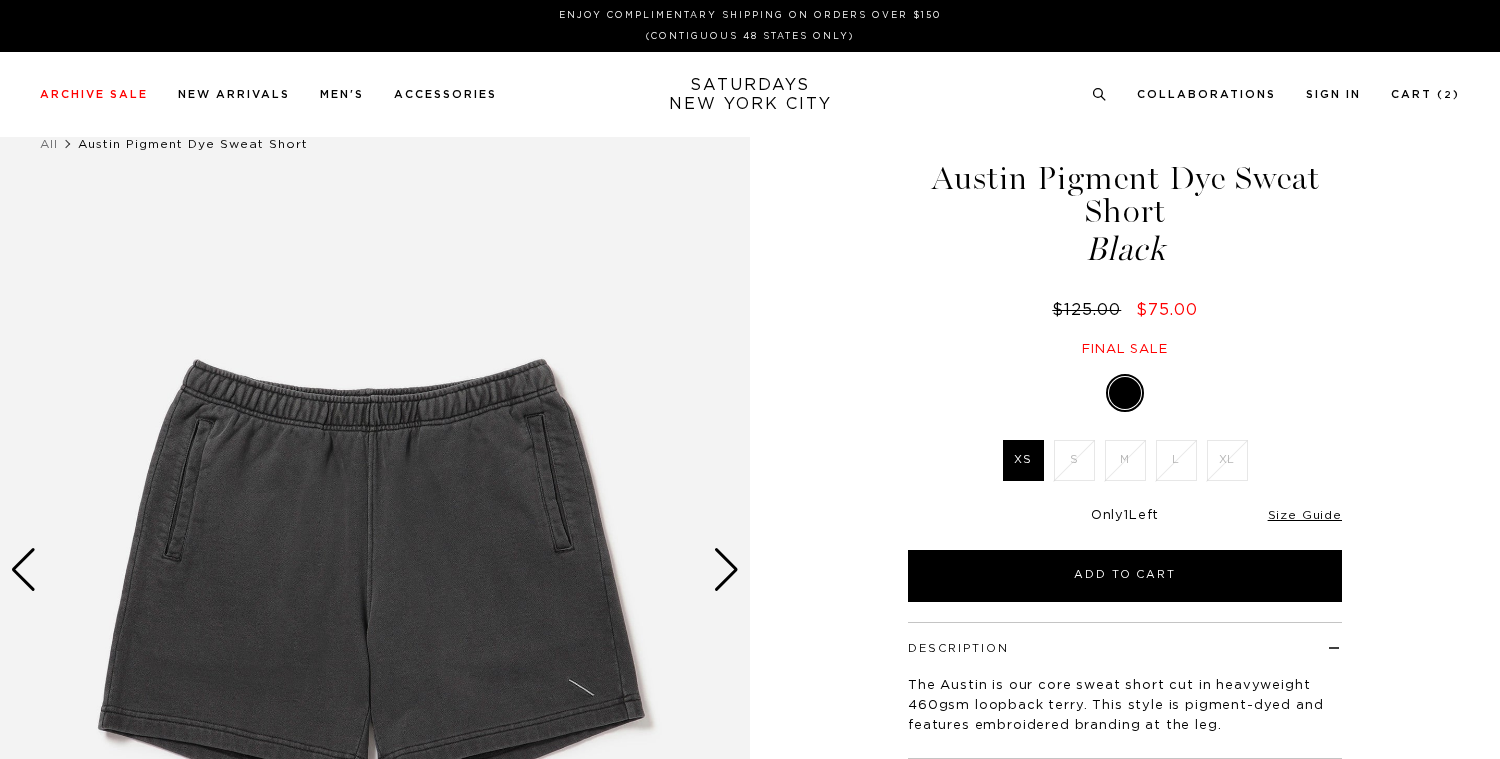 scroll, scrollTop: 0, scrollLeft: 0, axis: both 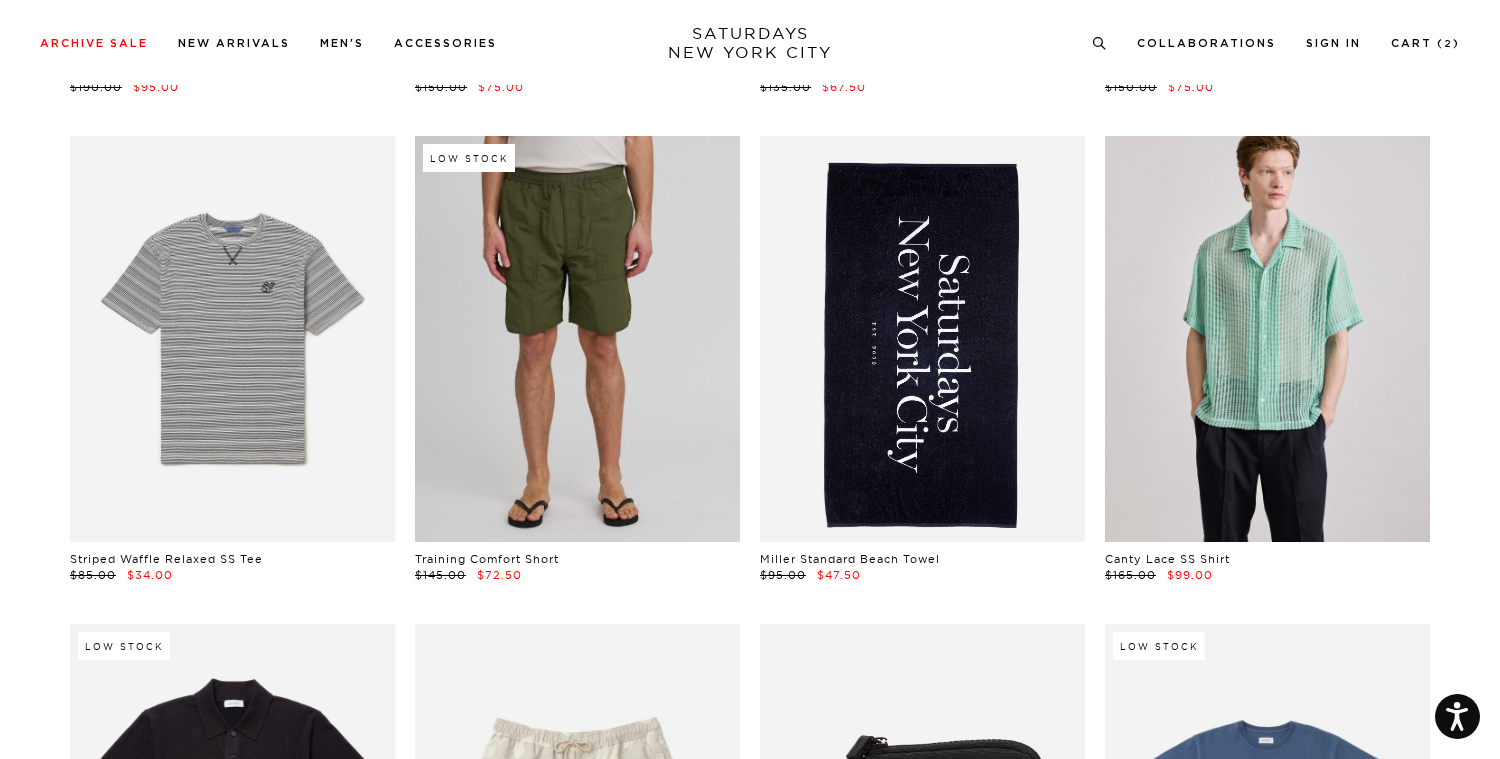 click at bounding box center [577, 339] 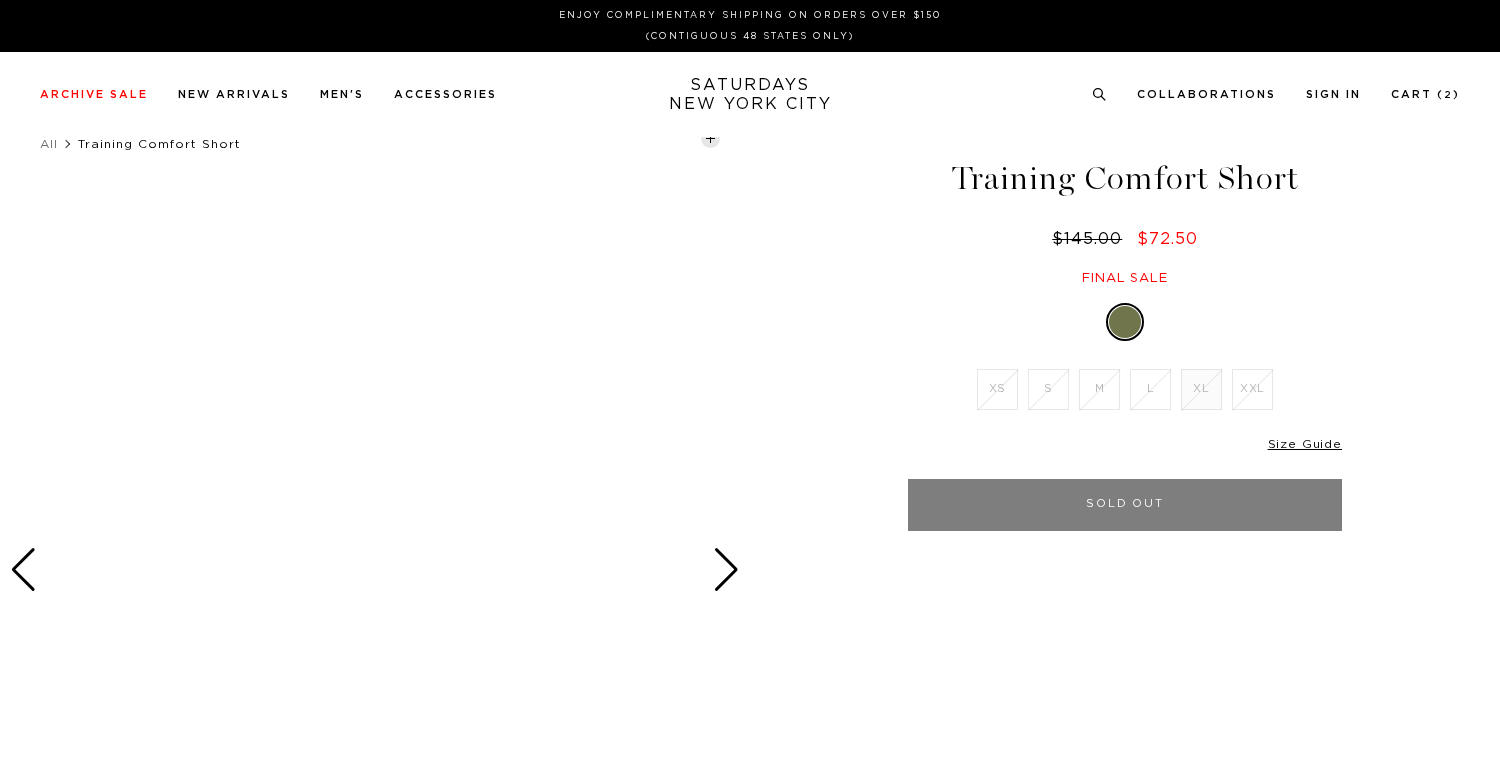 scroll, scrollTop: 0, scrollLeft: 0, axis: both 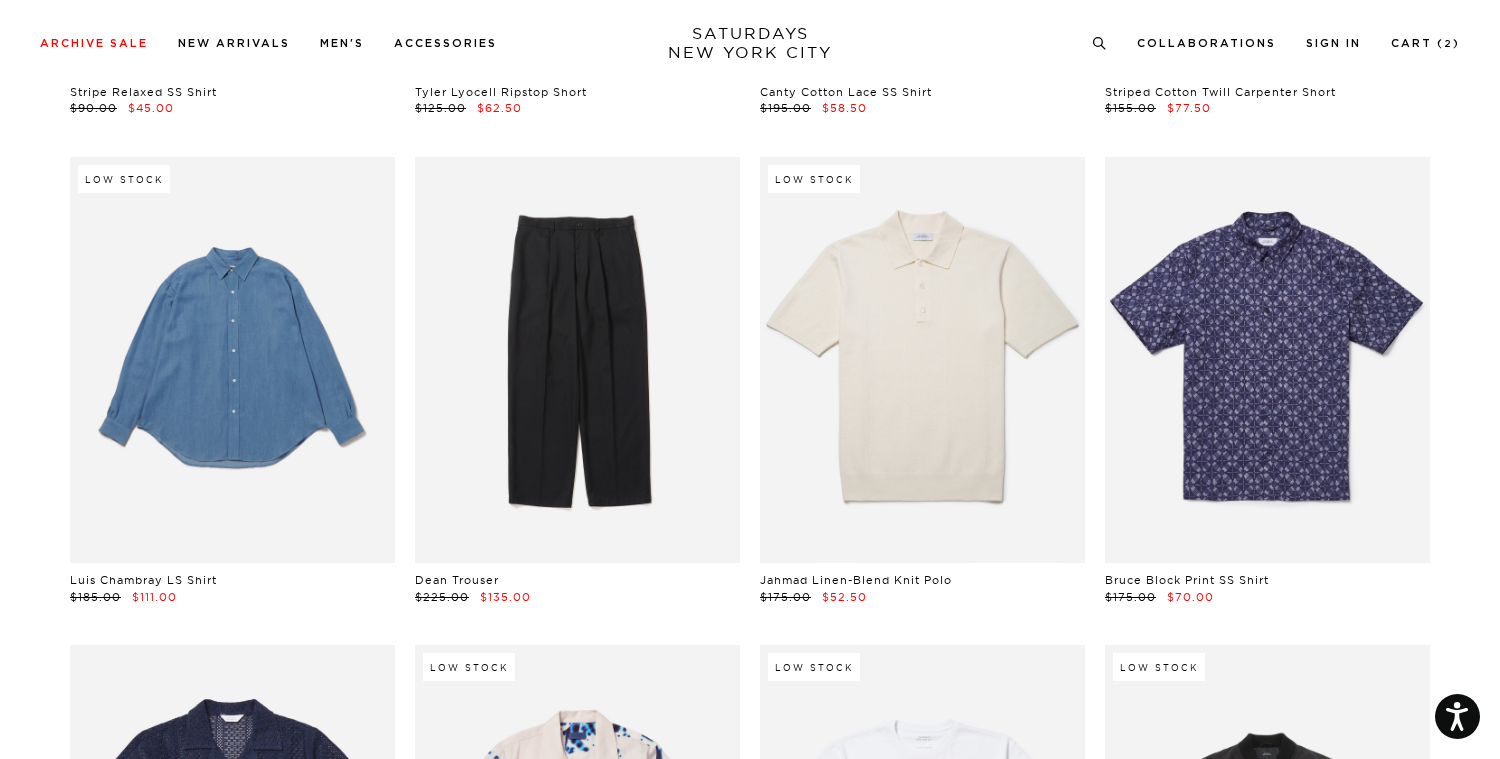 click at bounding box center [232, 360] 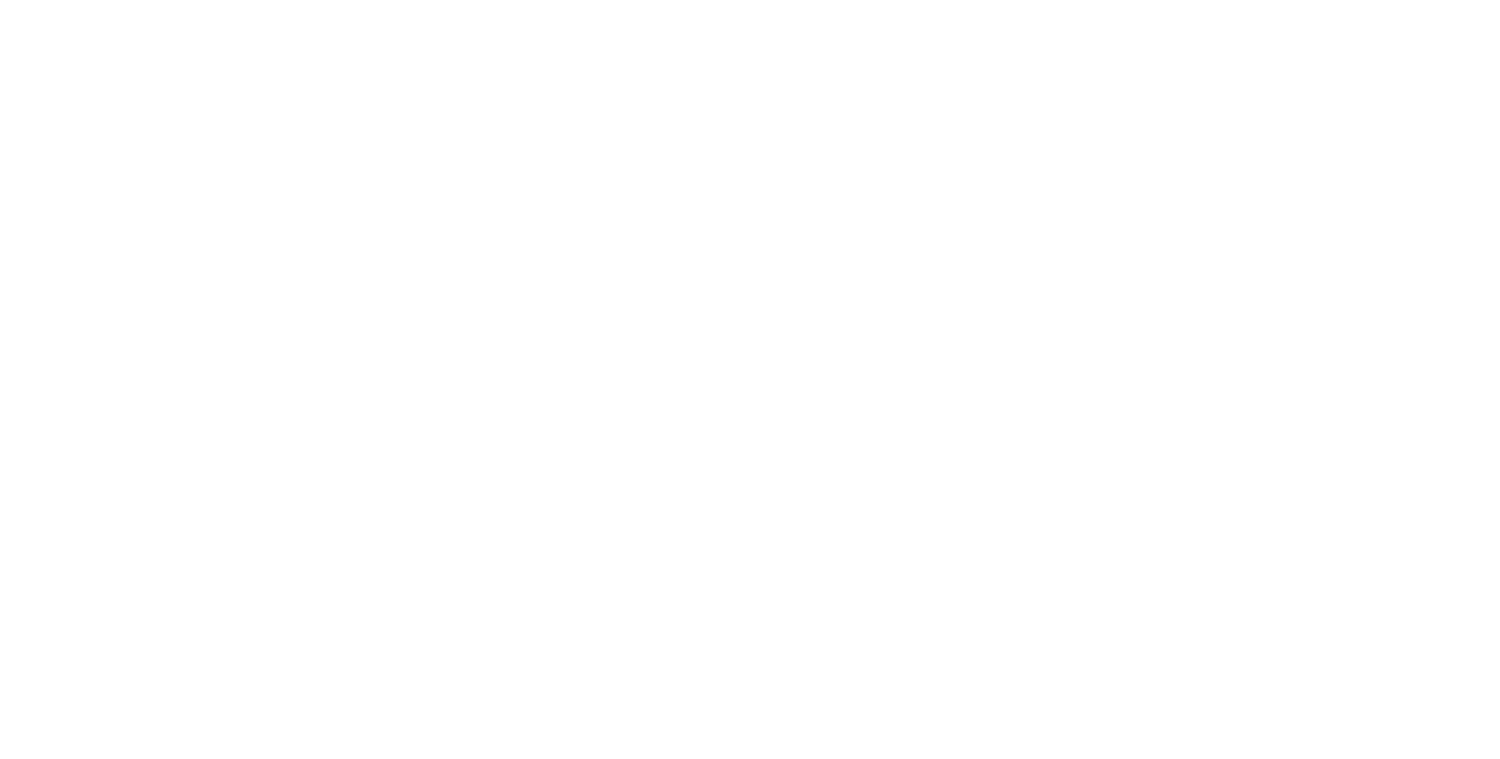 scroll, scrollTop: 0, scrollLeft: 0, axis: both 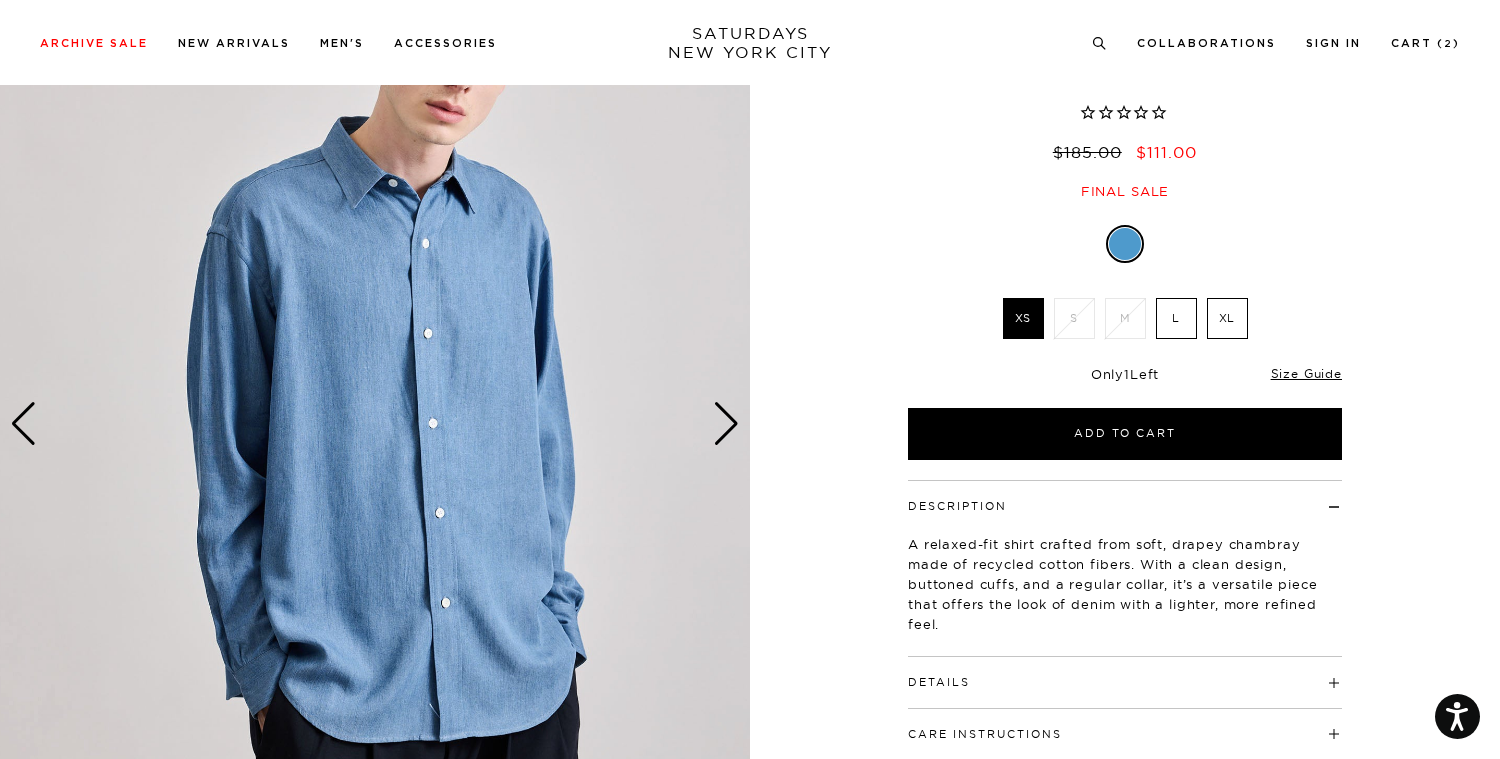 click at bounding box center [726, 424] 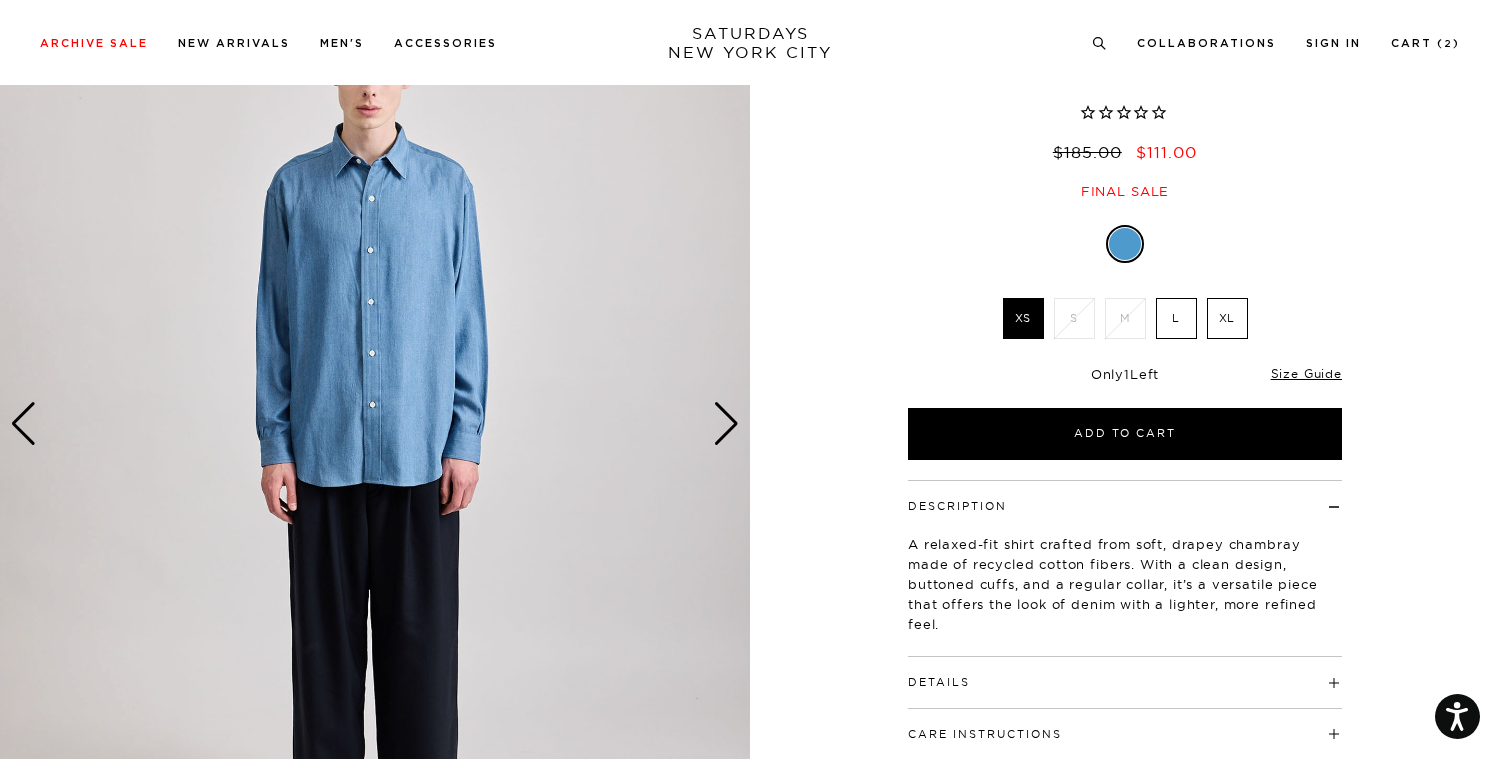 click at bounding box center [726, 424] 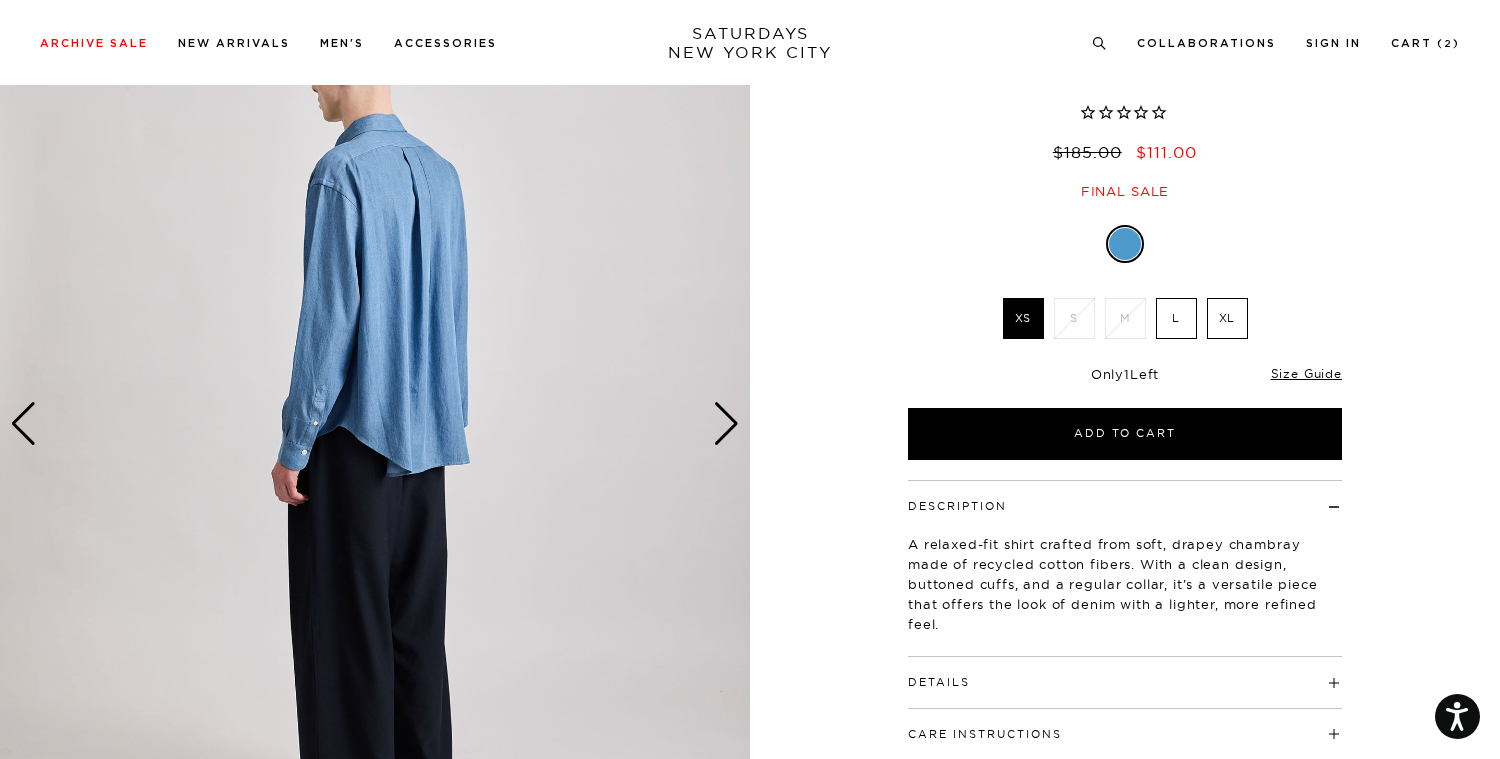 click at bounding box center (726, 424) 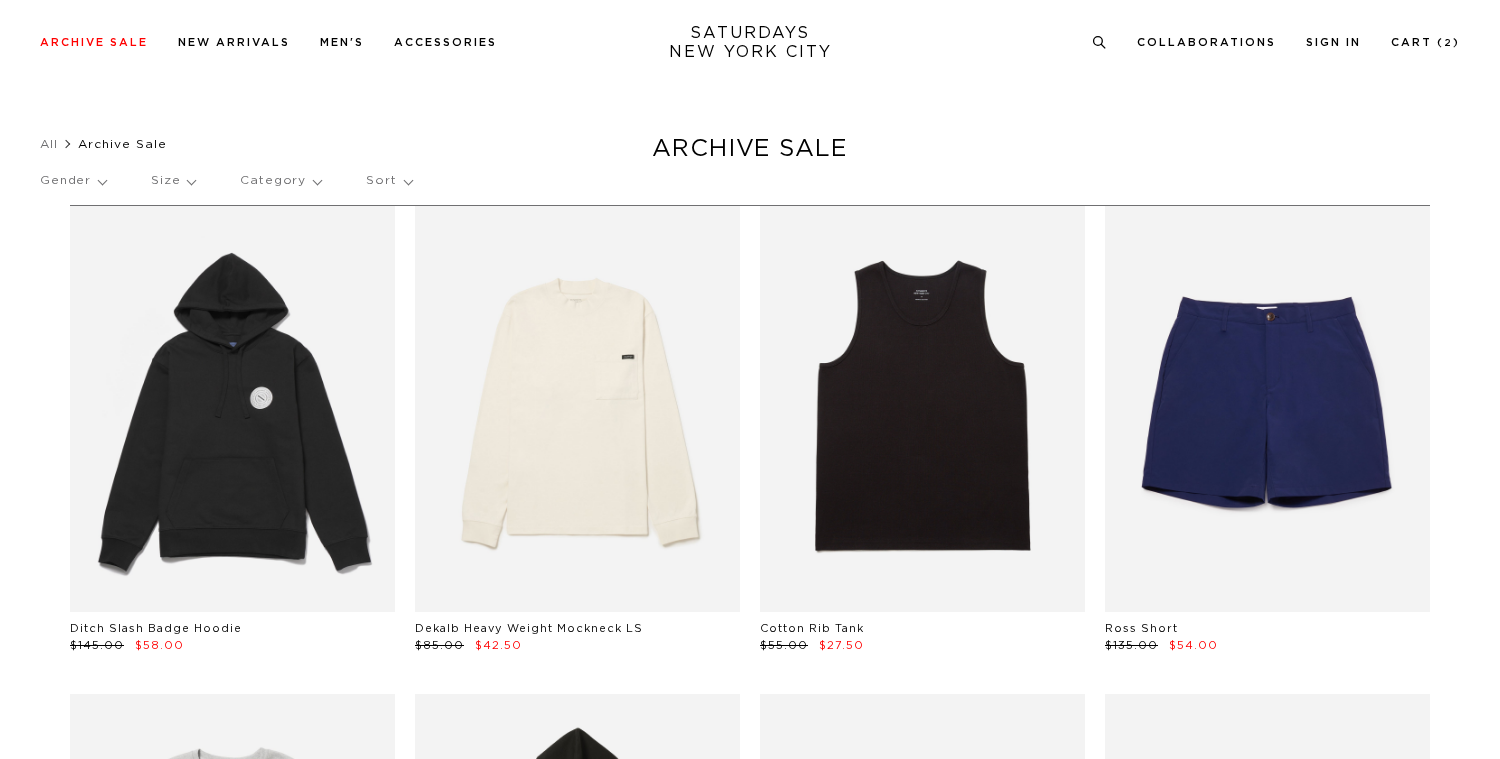 scroll, scrollTop: 17138, scrollLeft: 1, axis: both 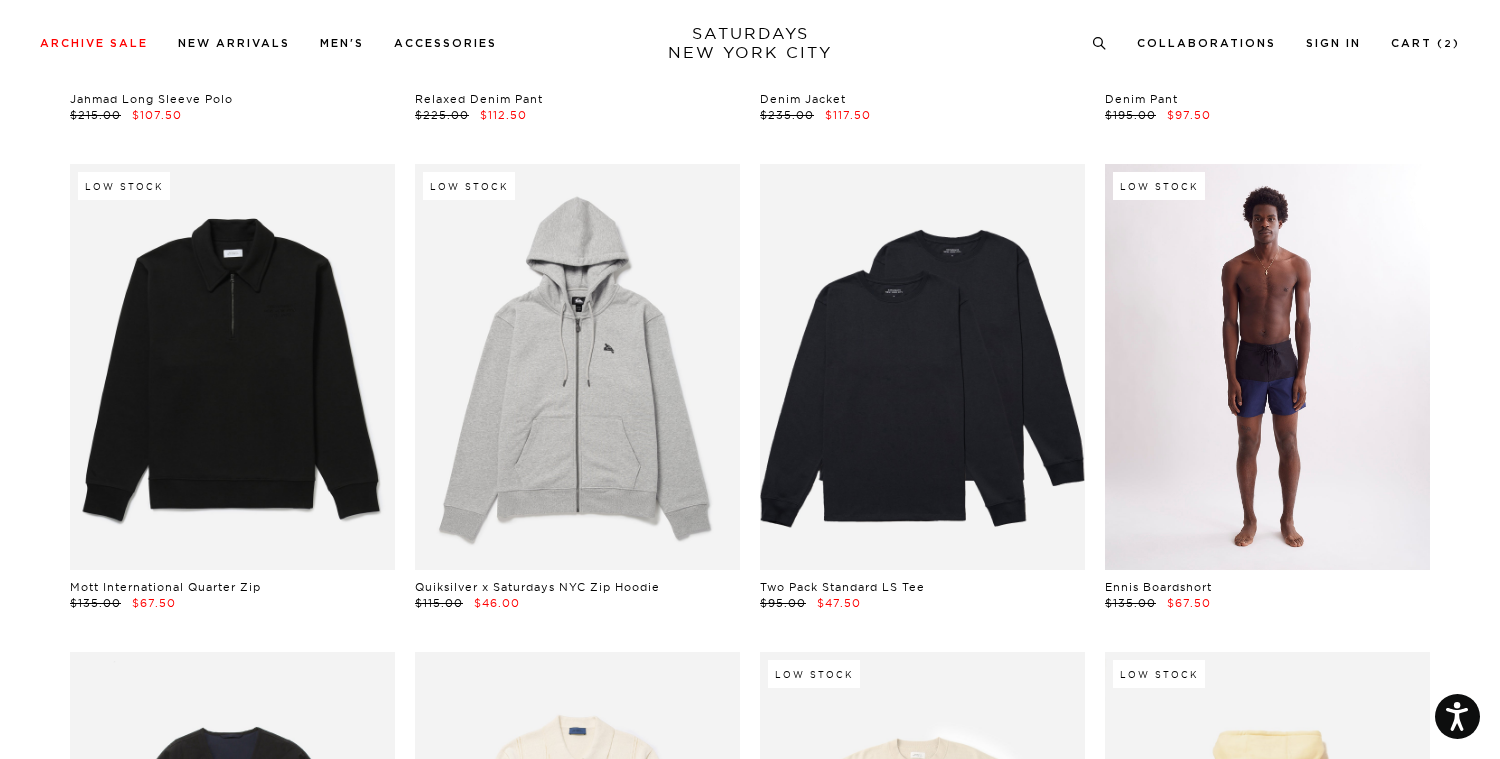 click at bounding box center [1267, 367] 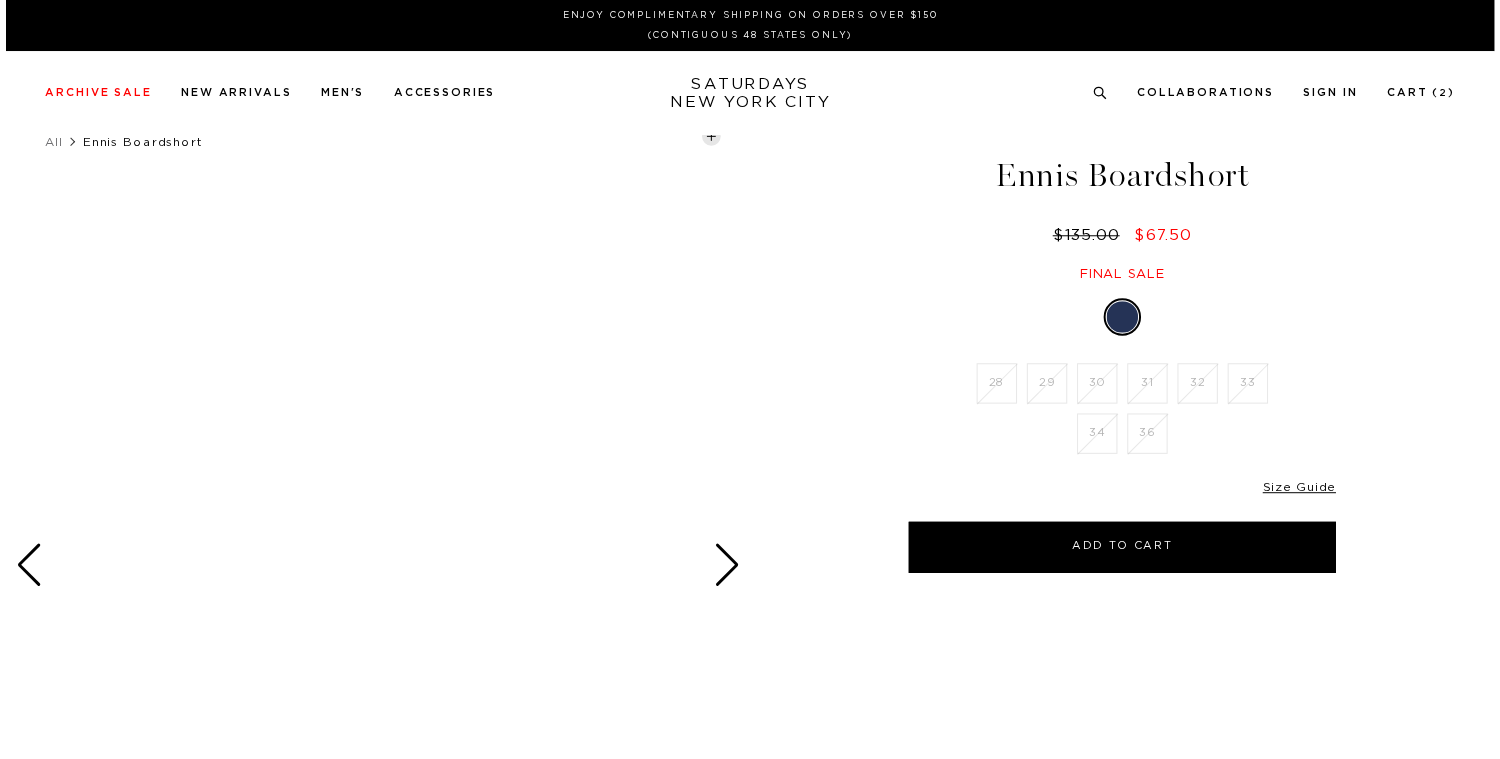 scroll, scrollTop: 0, scrollLeft: 0, axis: both 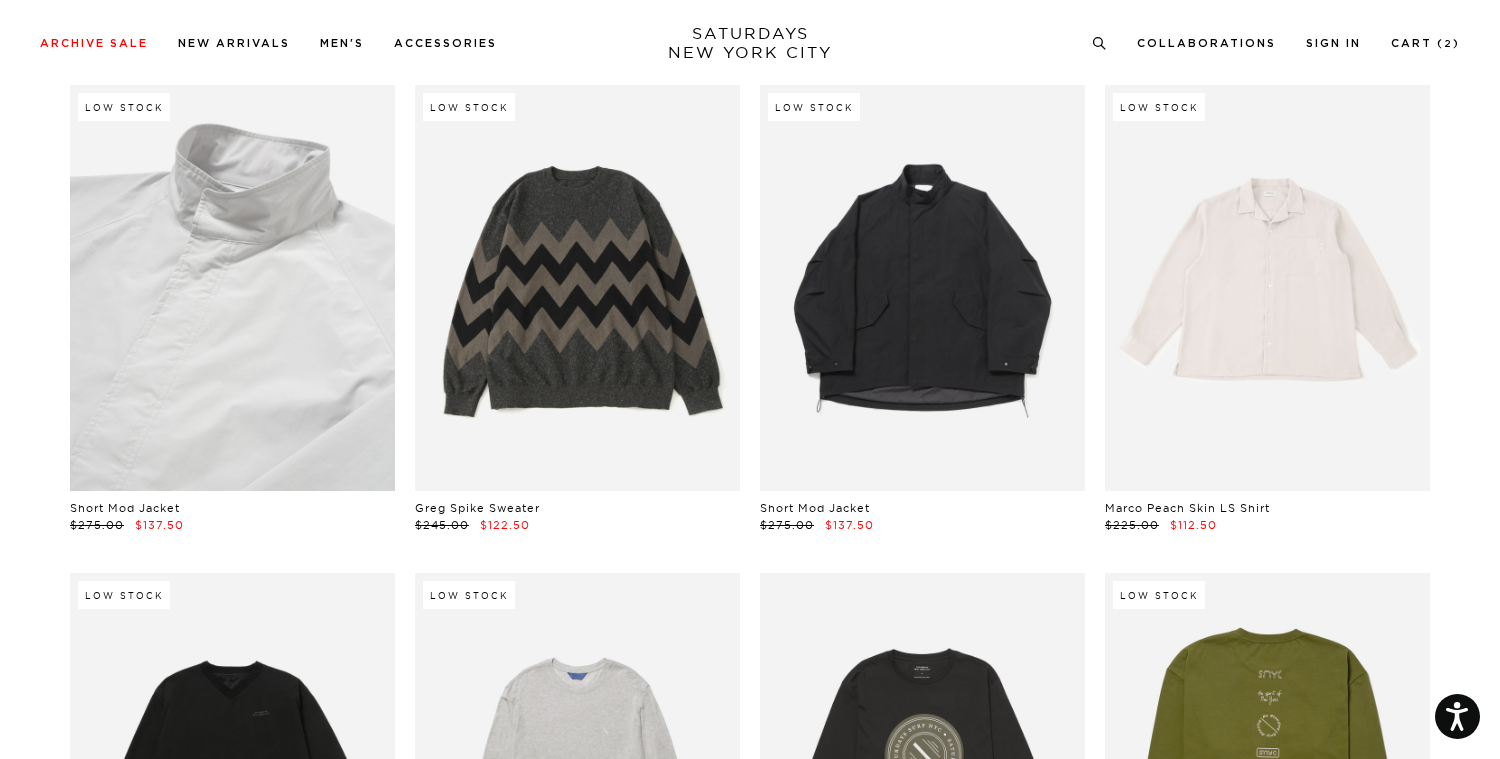 click at bounding box center (232, 288) 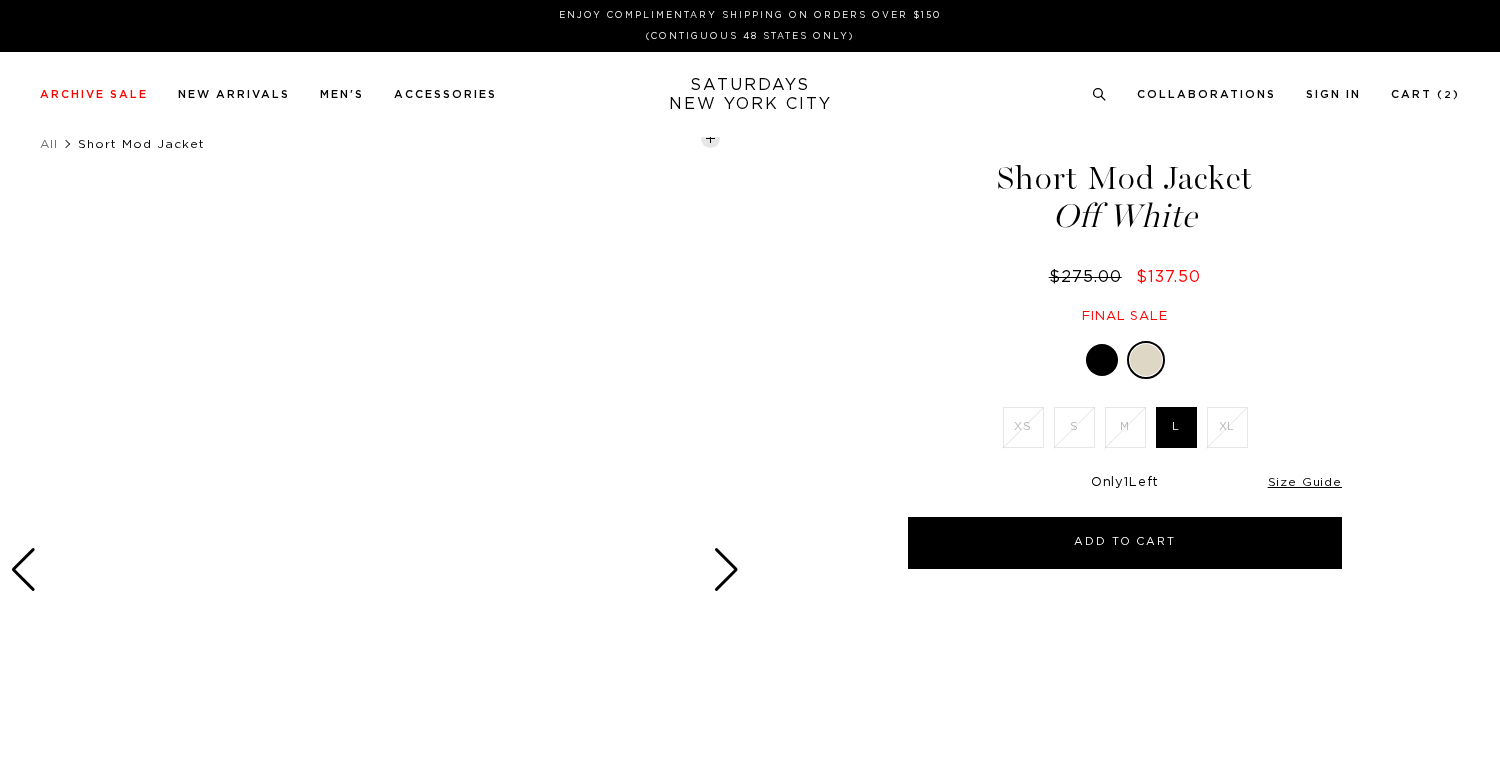 scroll, scrollTop: 0, scrollLeft: 0, axis: both 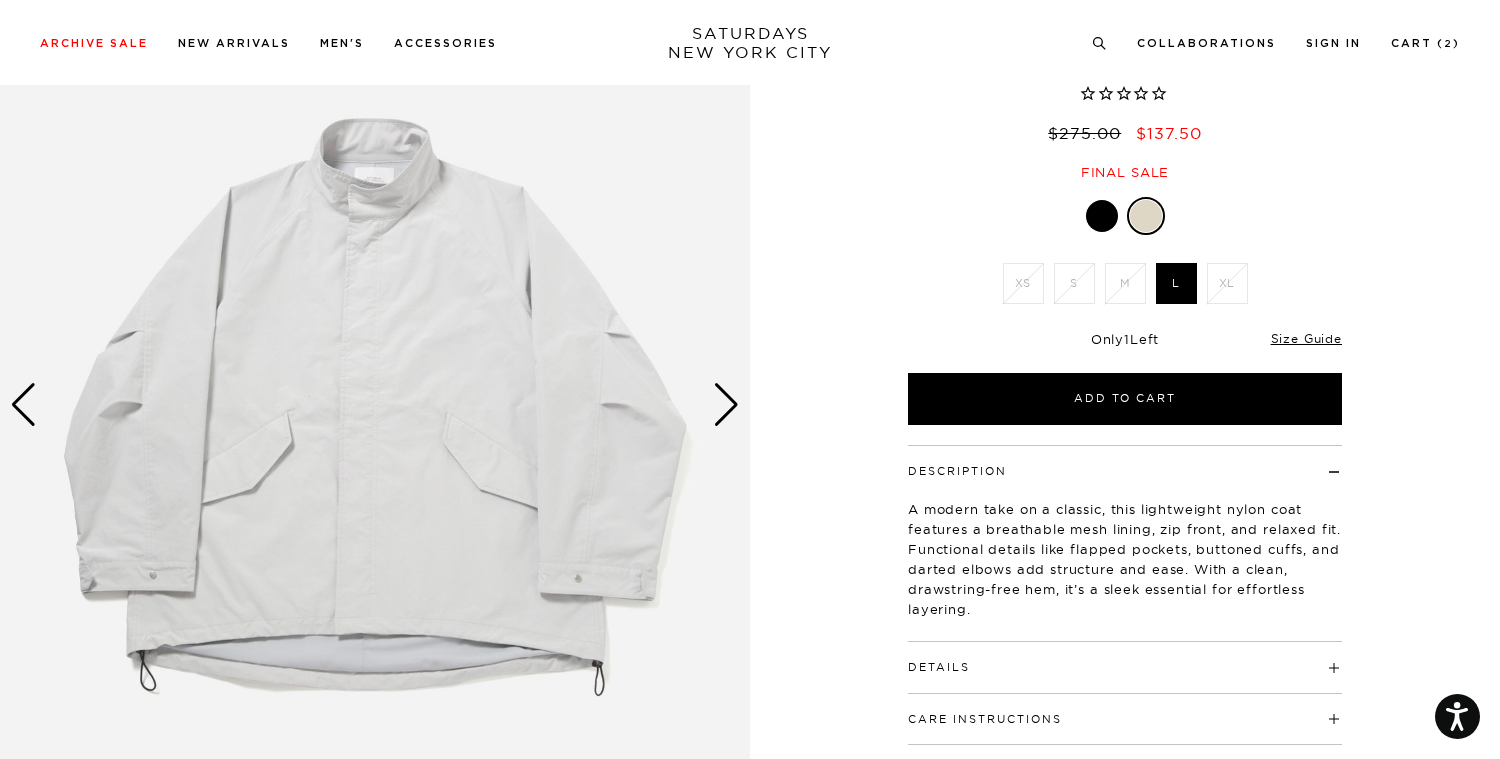 click at bounding box center (726, 405) 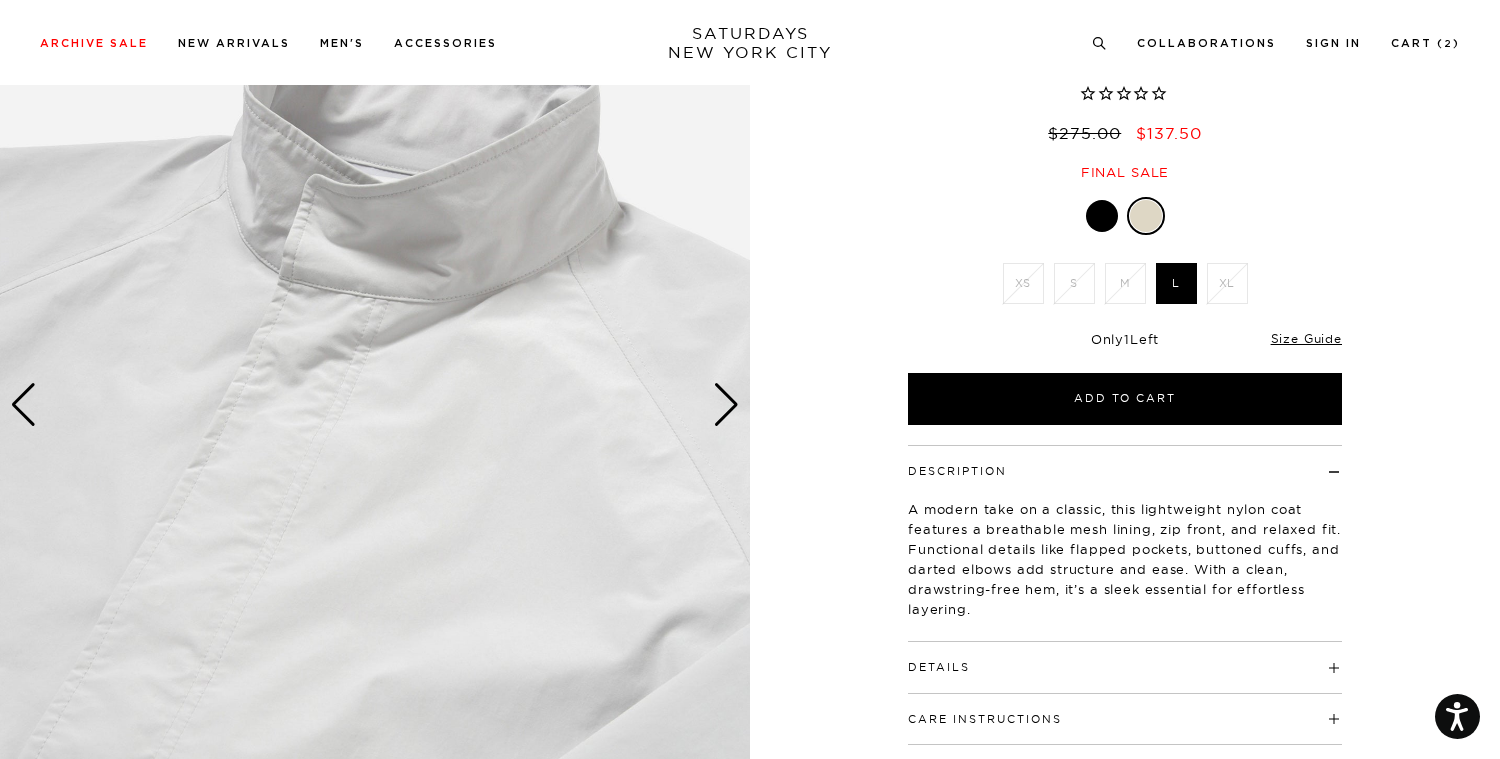 click at bounding box center [726, 405] 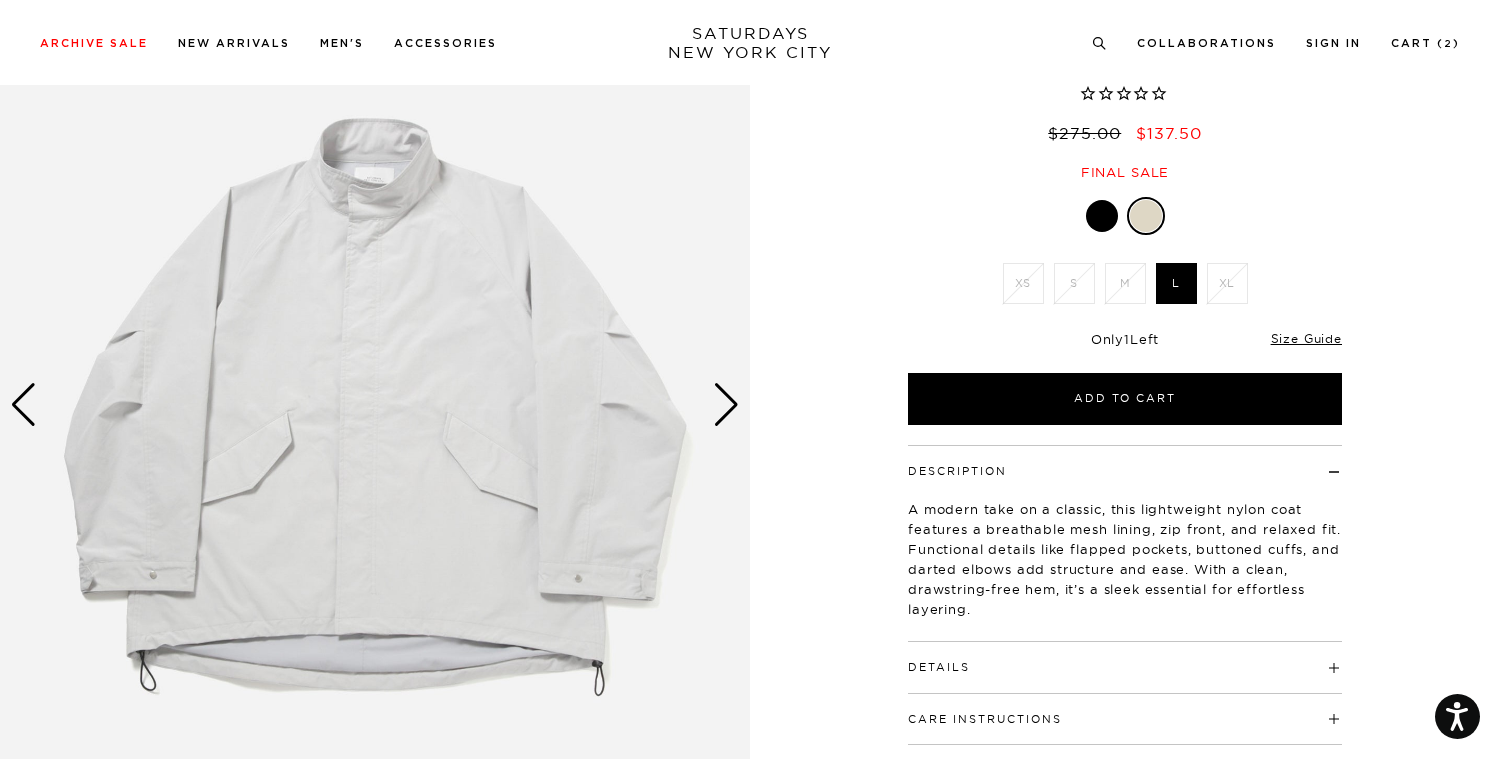 click at bounding box center (726, 405) 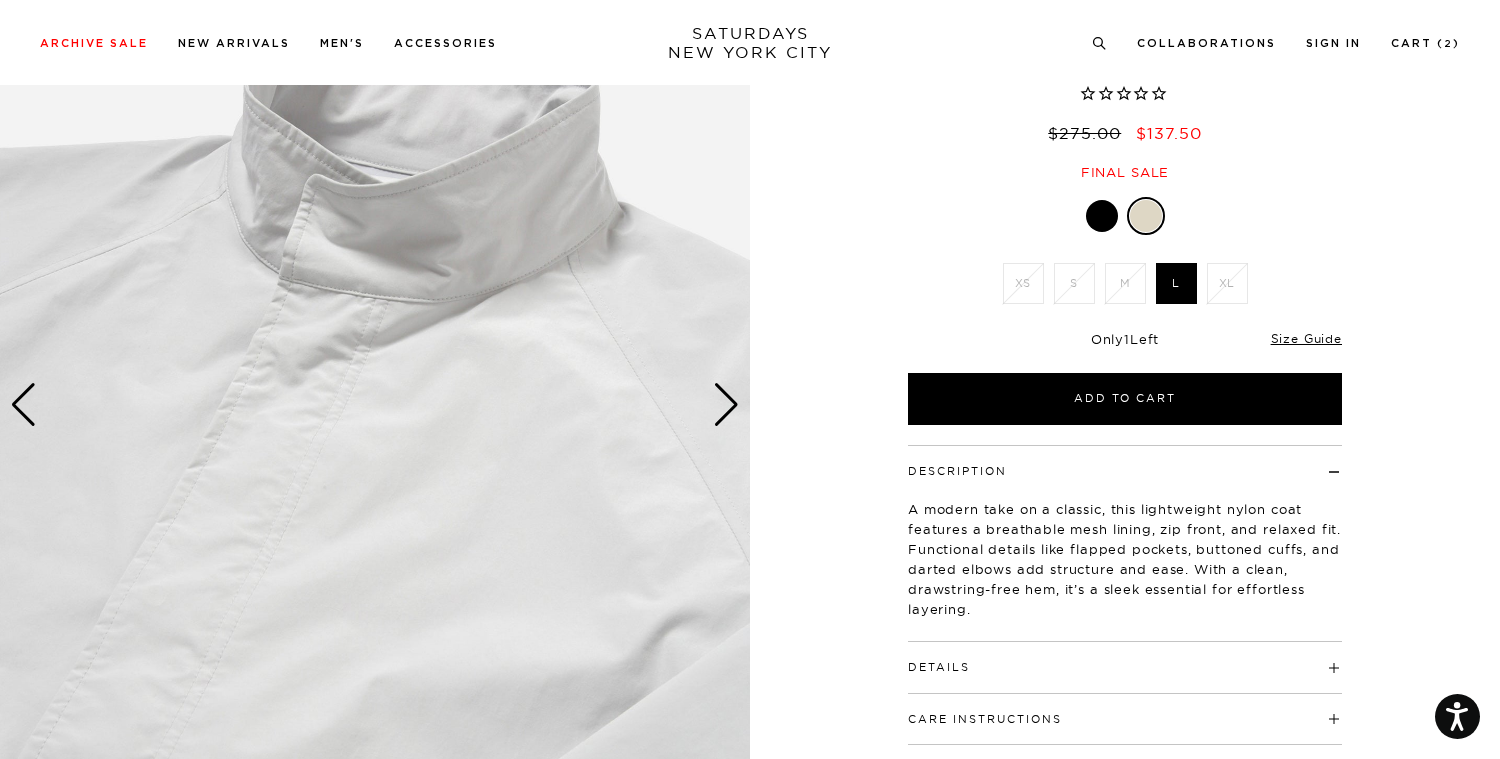 click at bounding box center [726, 405] 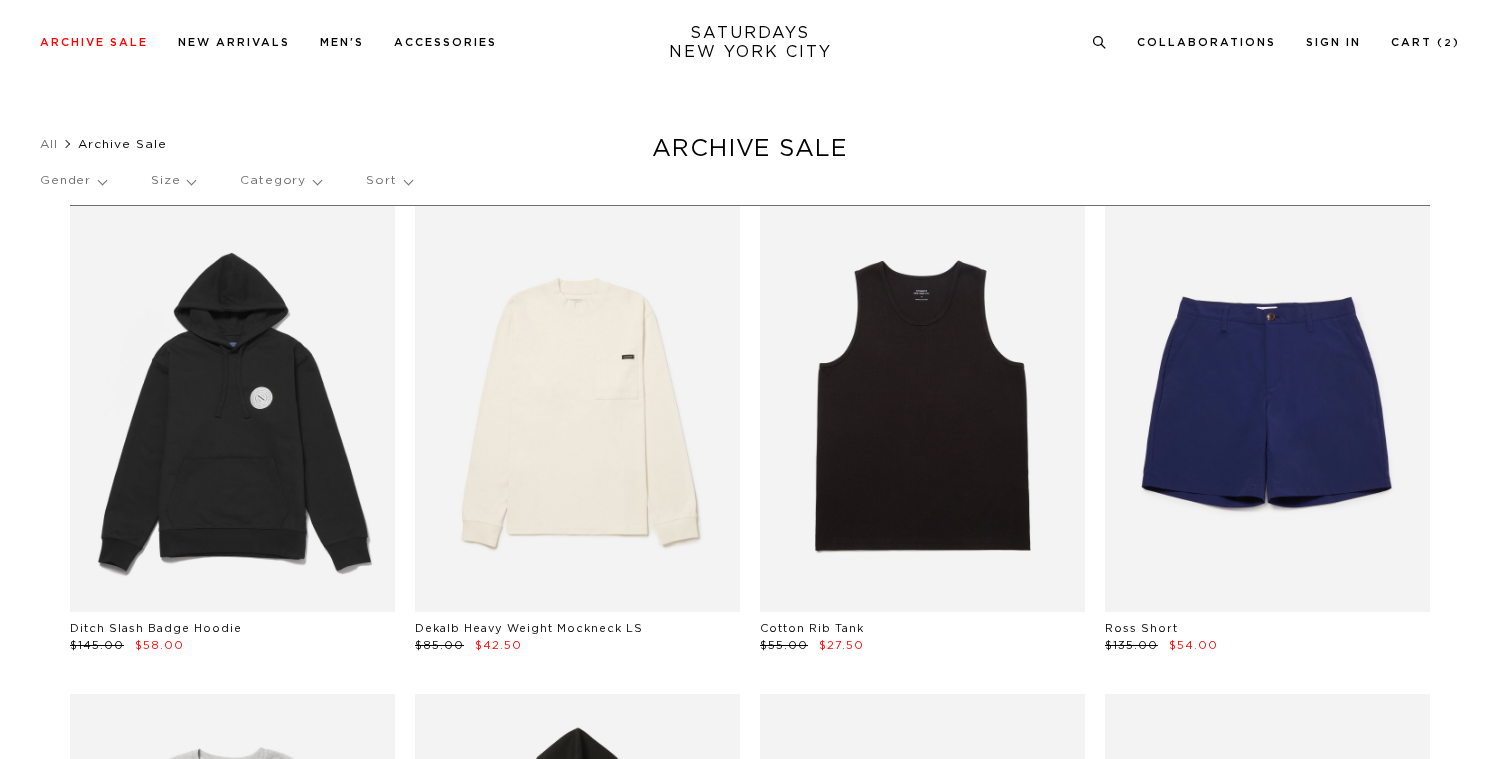 scroll, scrollTop: 25022, scrollLeft: 1, axis: both 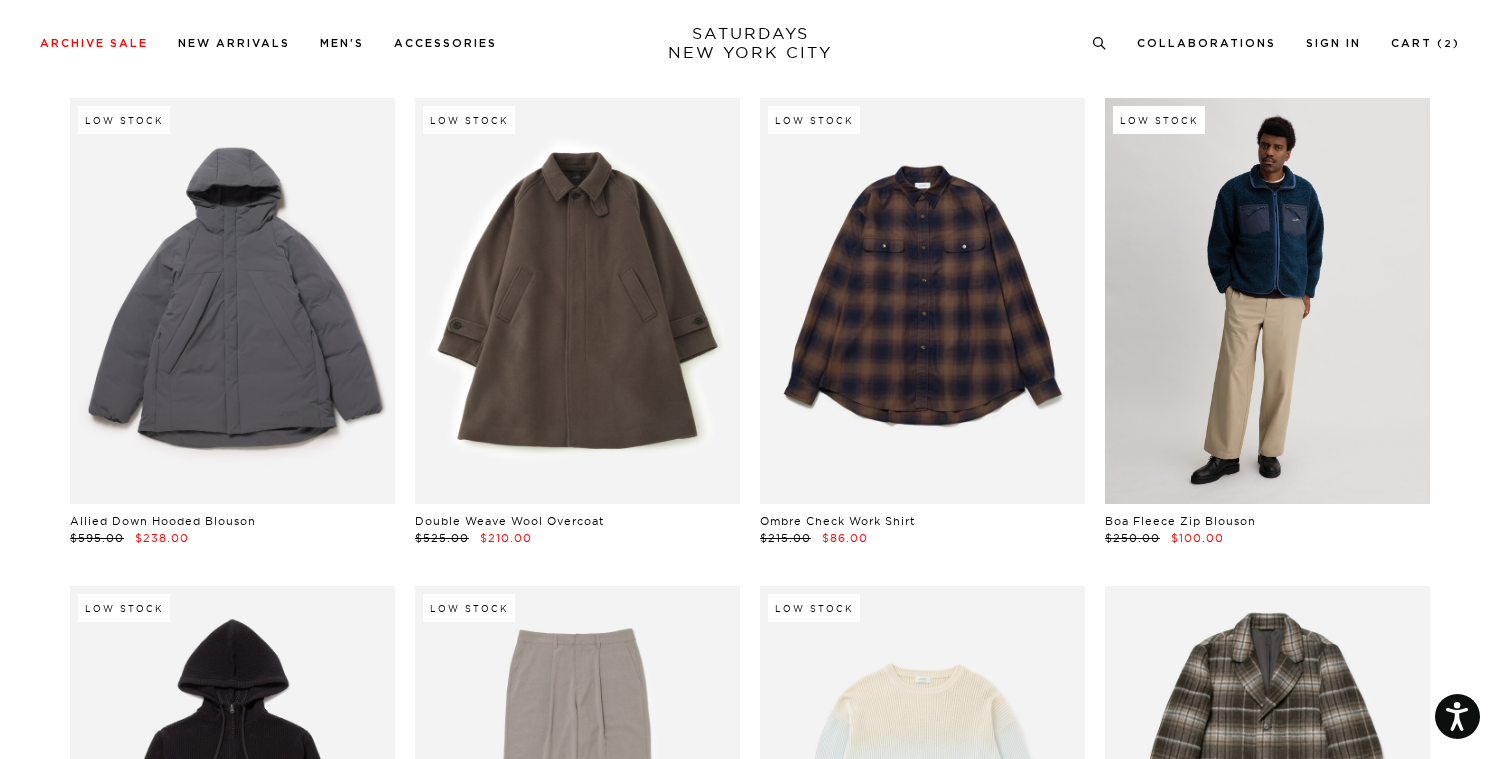 click at bounding box center [1267, 301] 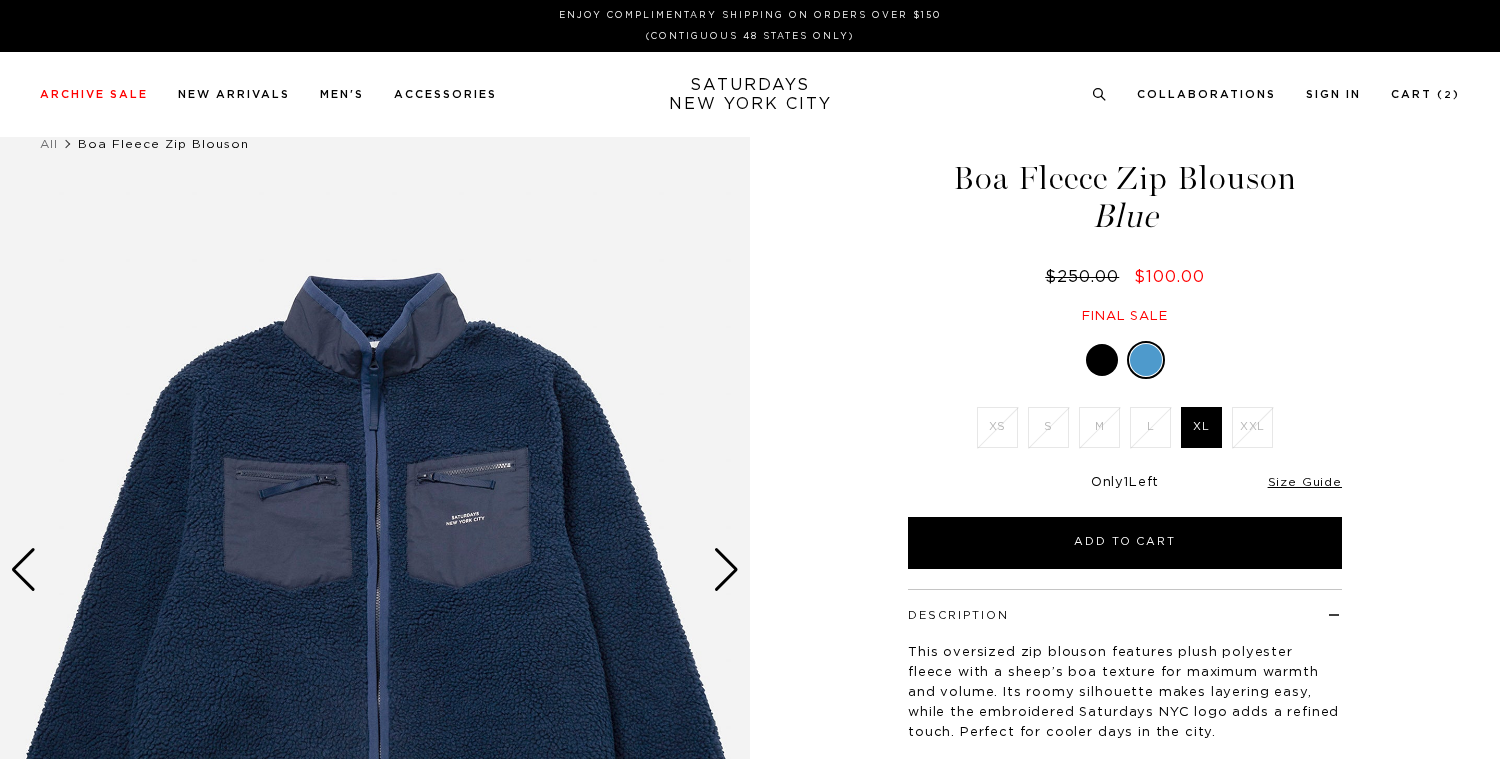 scroll, scrollTop: 0, scrollLeft: 0, axis: both 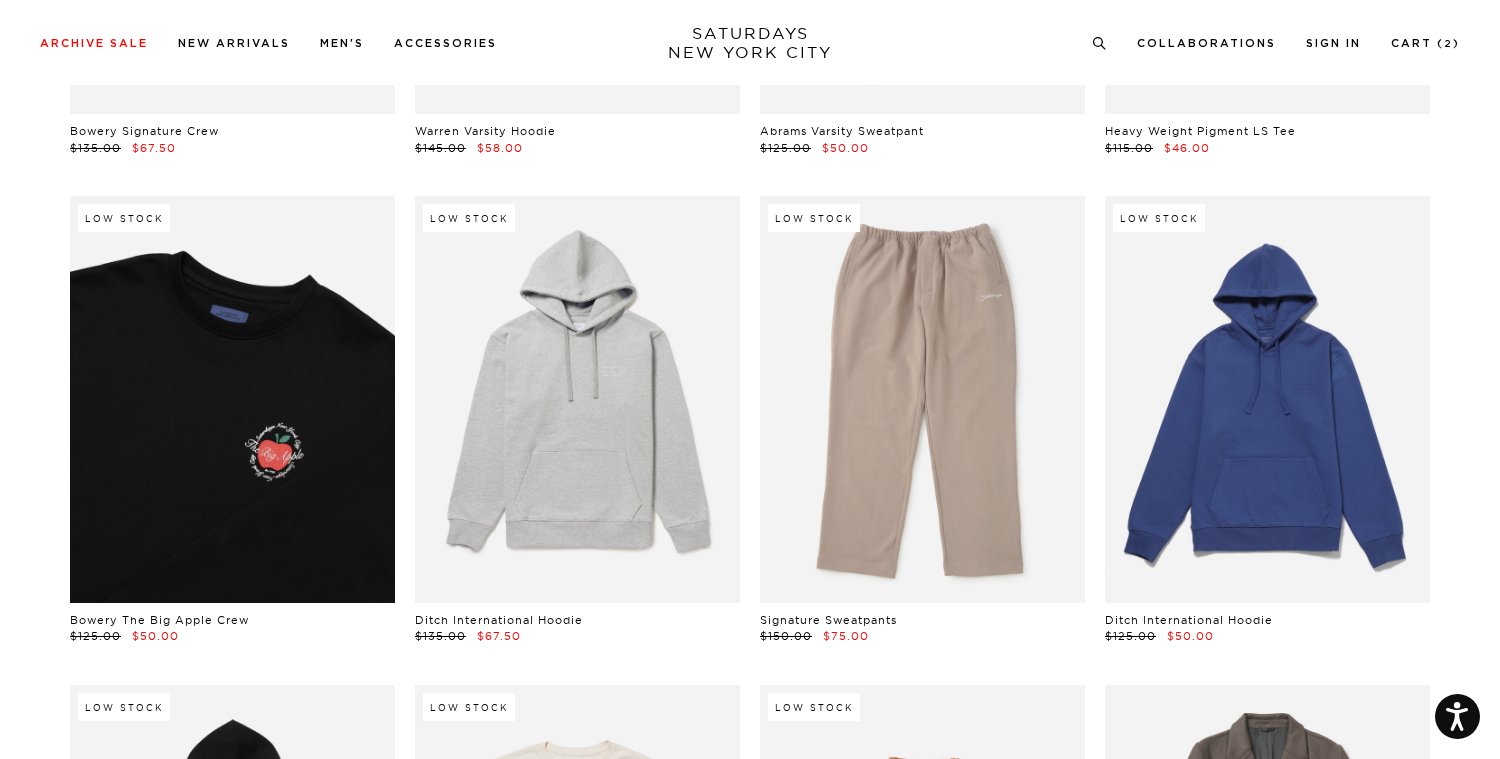 click at bounding box center [232, 399] 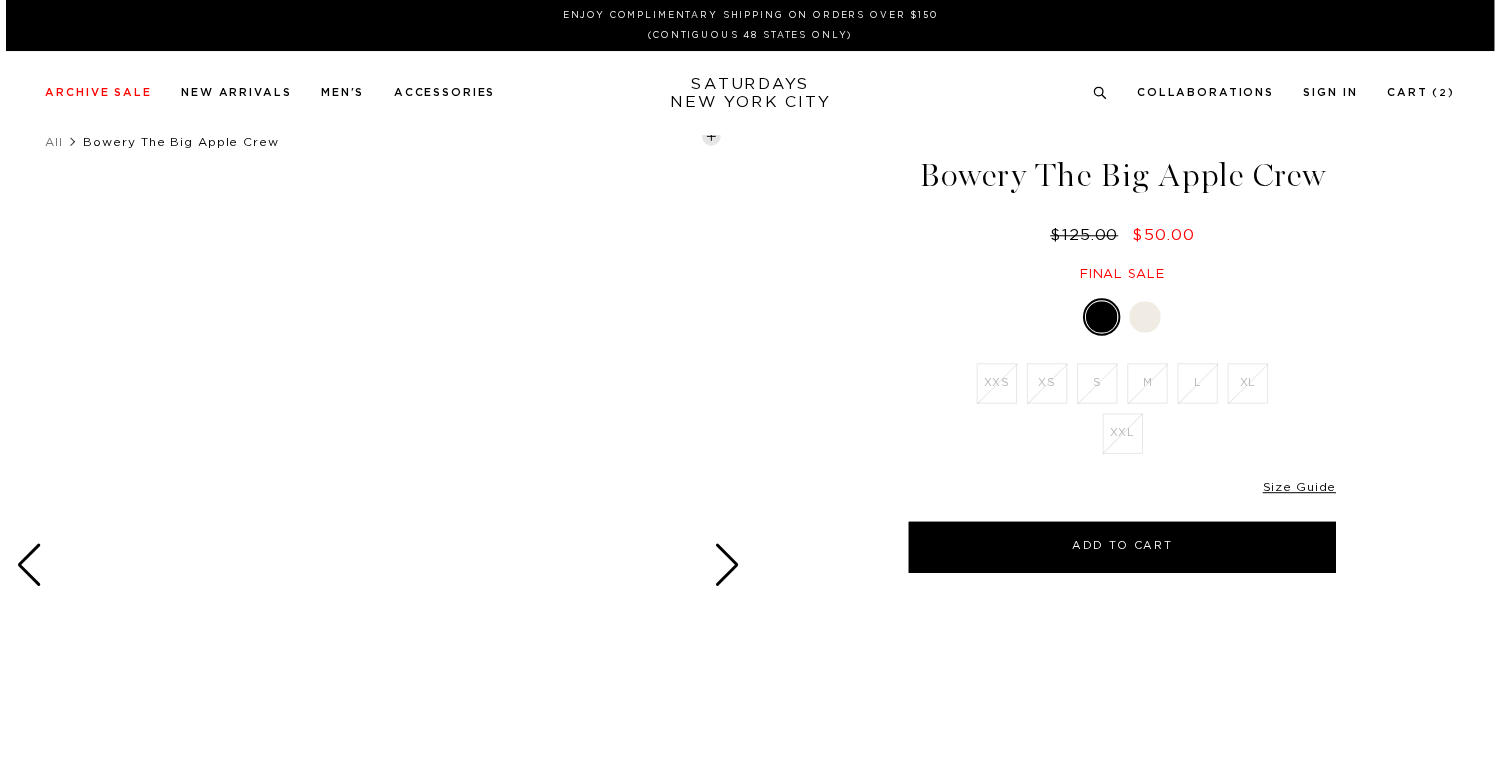 scroll, scrollTop: 0, scrollLeft: 0, axis: both 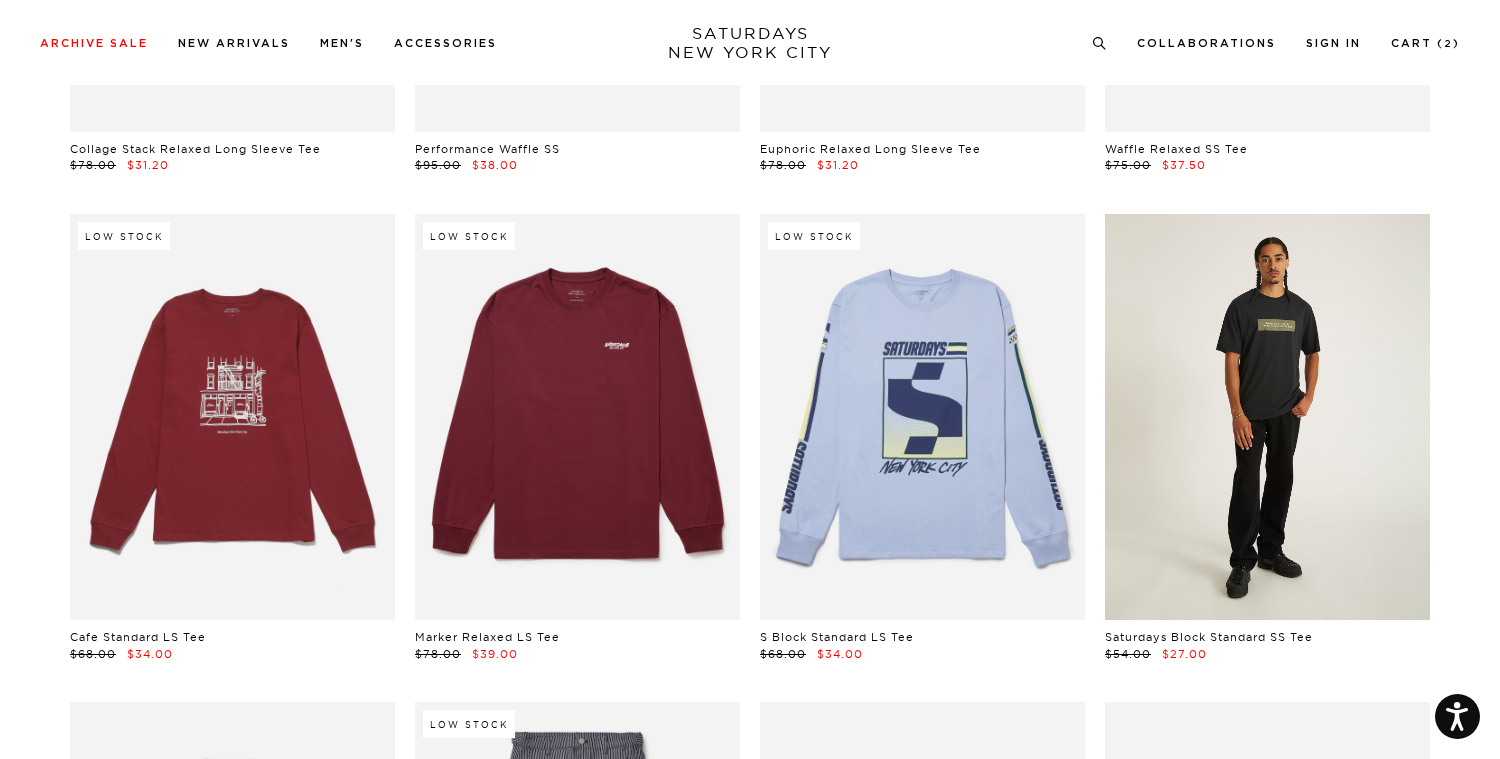click at bounding box center [1267, 417] 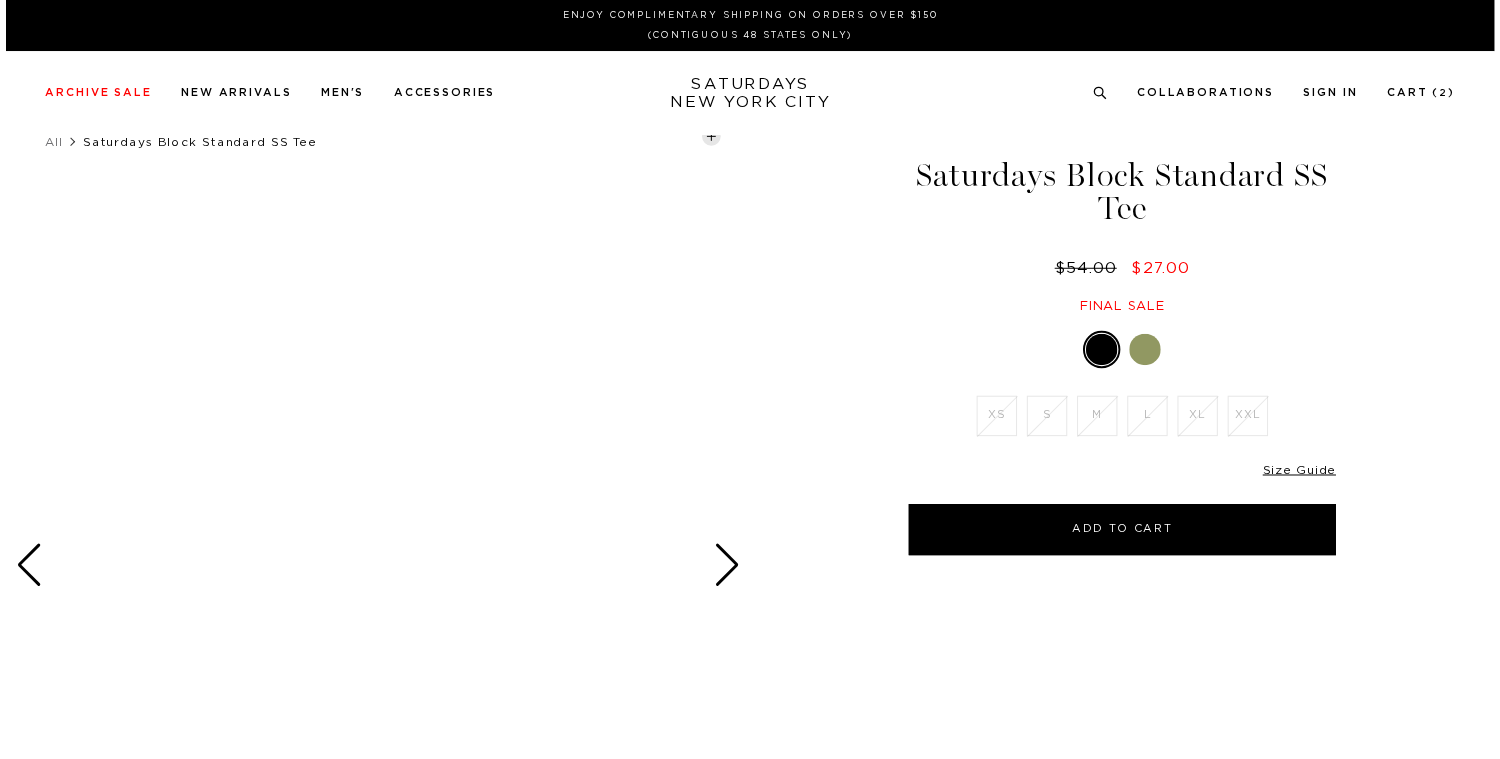 scroll, scrollTop: 0, scrollLeft: 0, axis: both 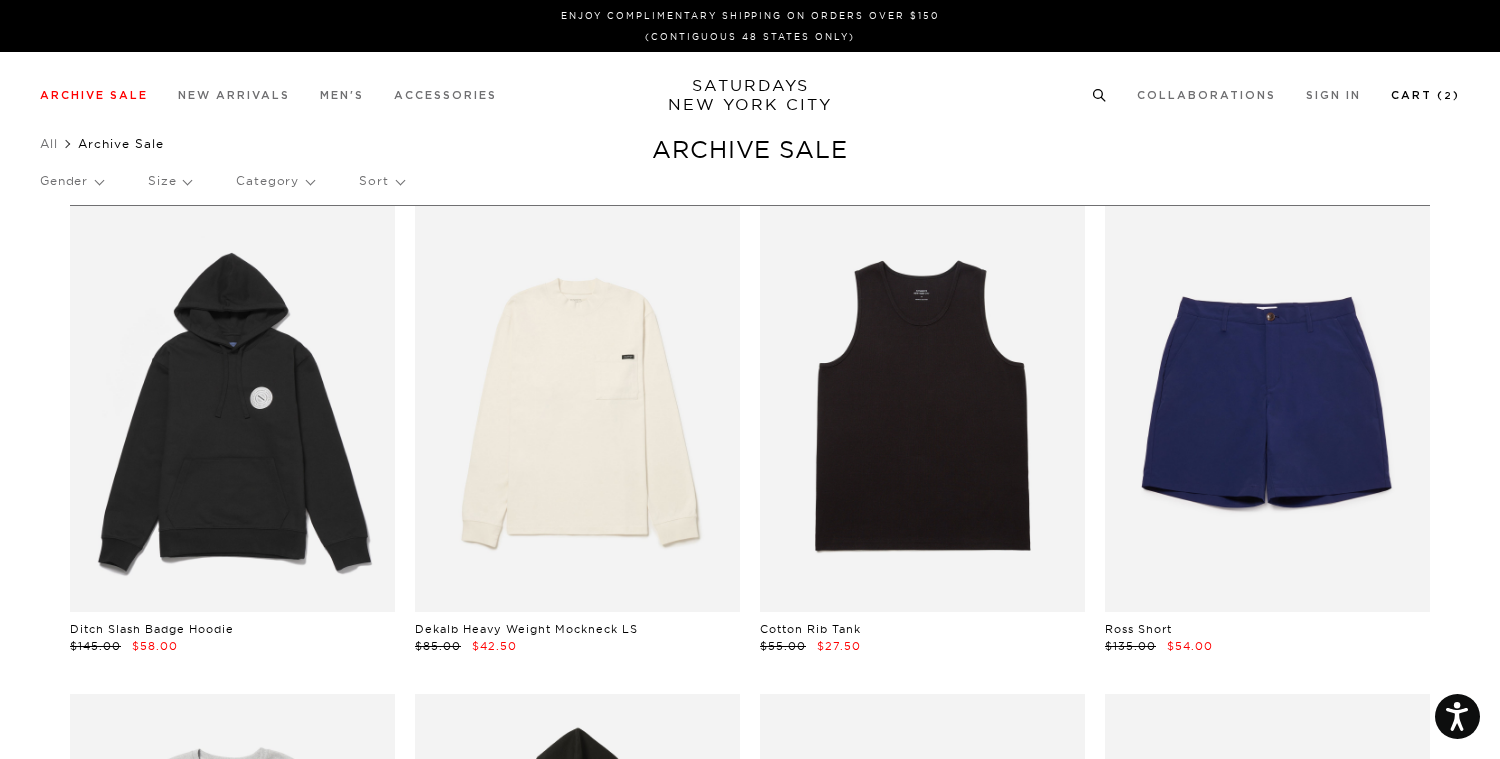 click on "Cart ( 2 )" at bounding box center (1425, 95) 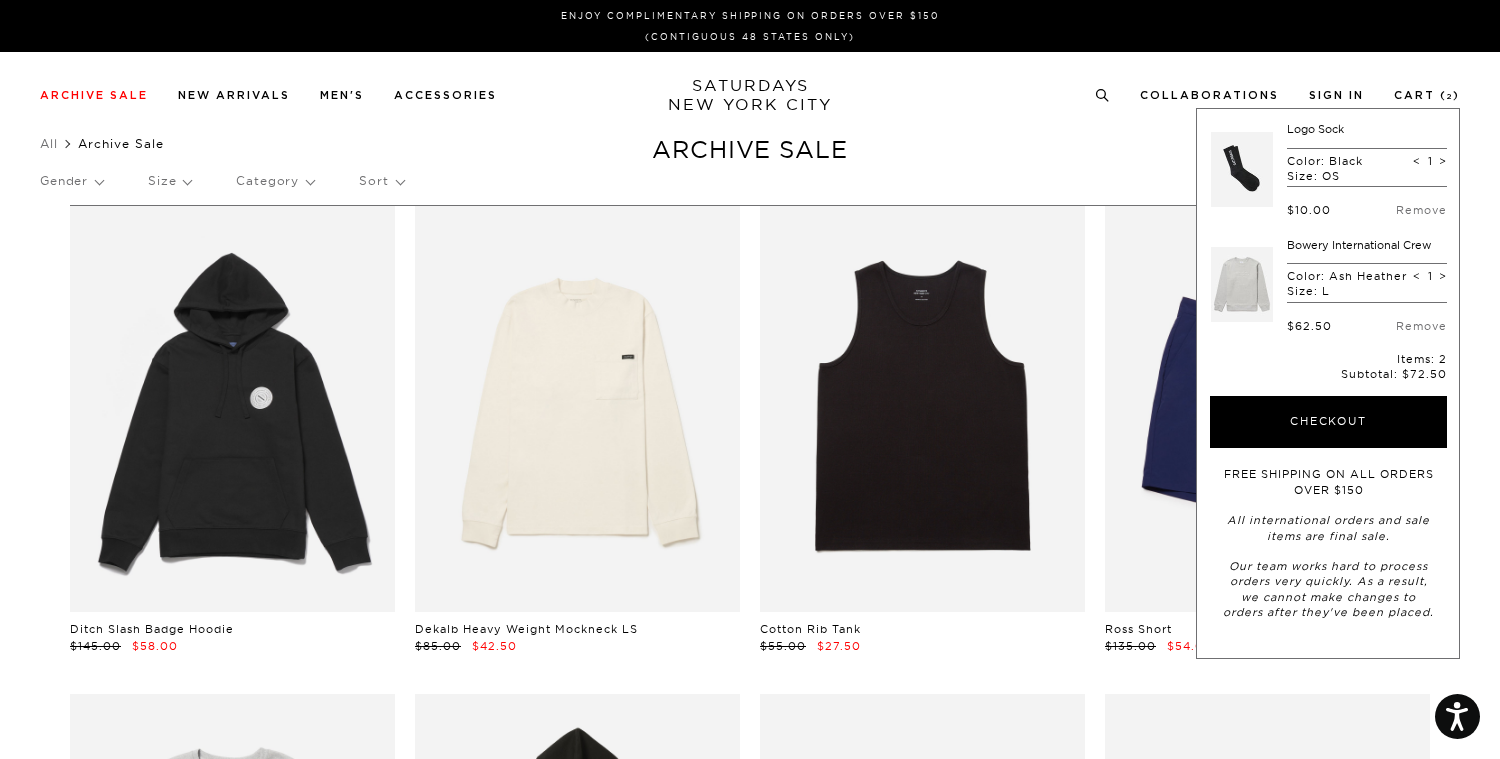 click on "All
Archive Sale
Clear All
Filters (0)" at bounding box center [750, 144] 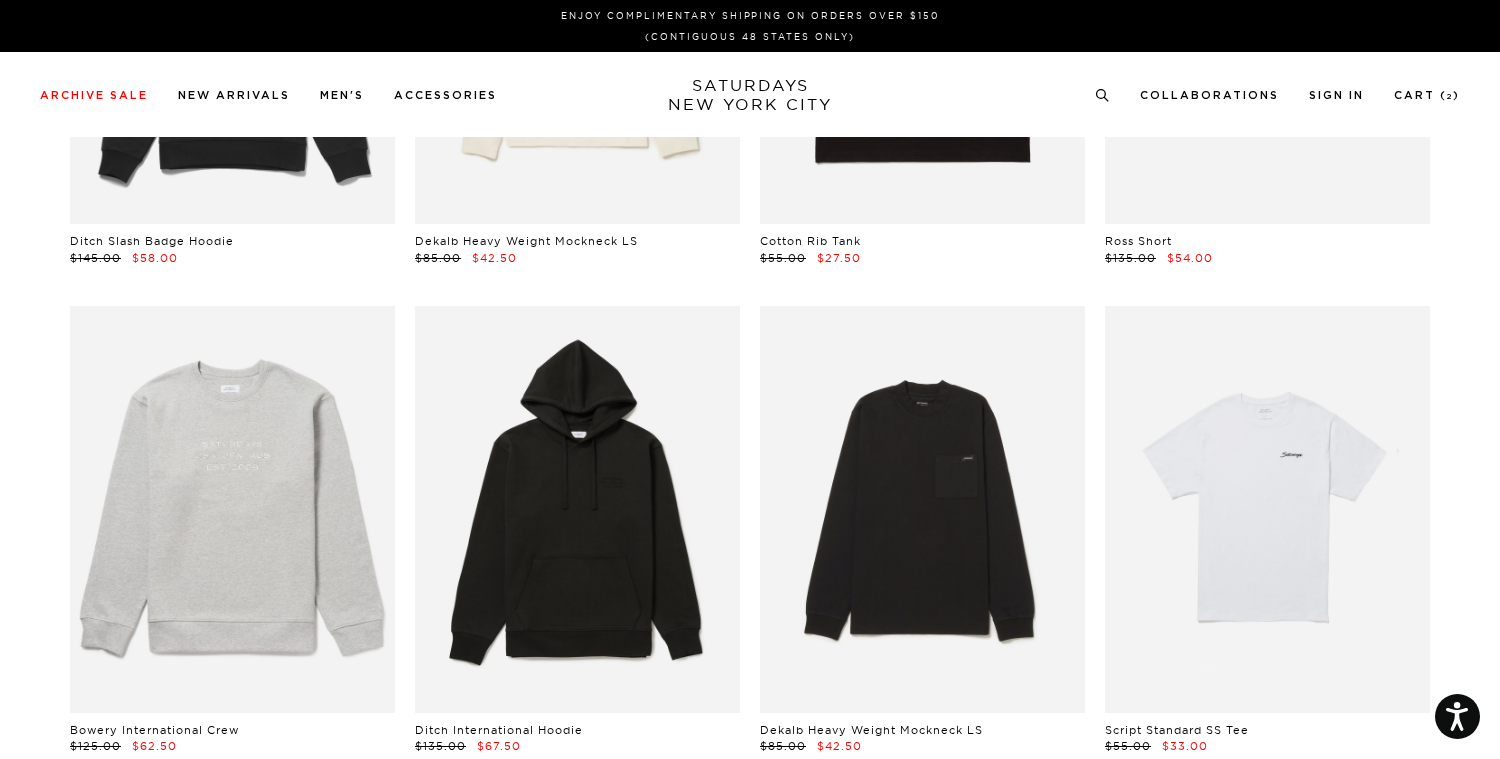 scroll, scrollTop: 0, scrollLeft: 0, axis: both 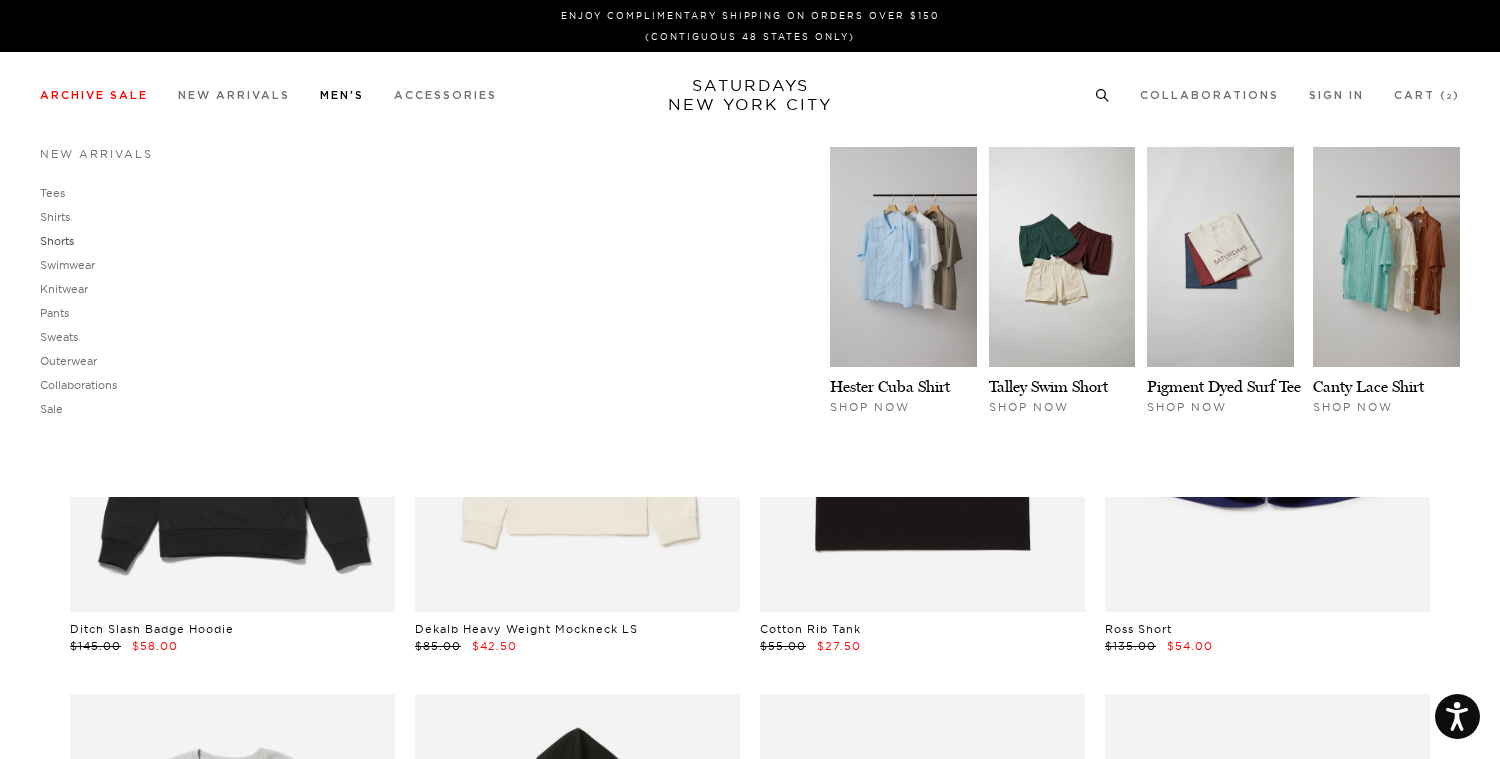 click on "Shorts" at bounding box center (57, 241) 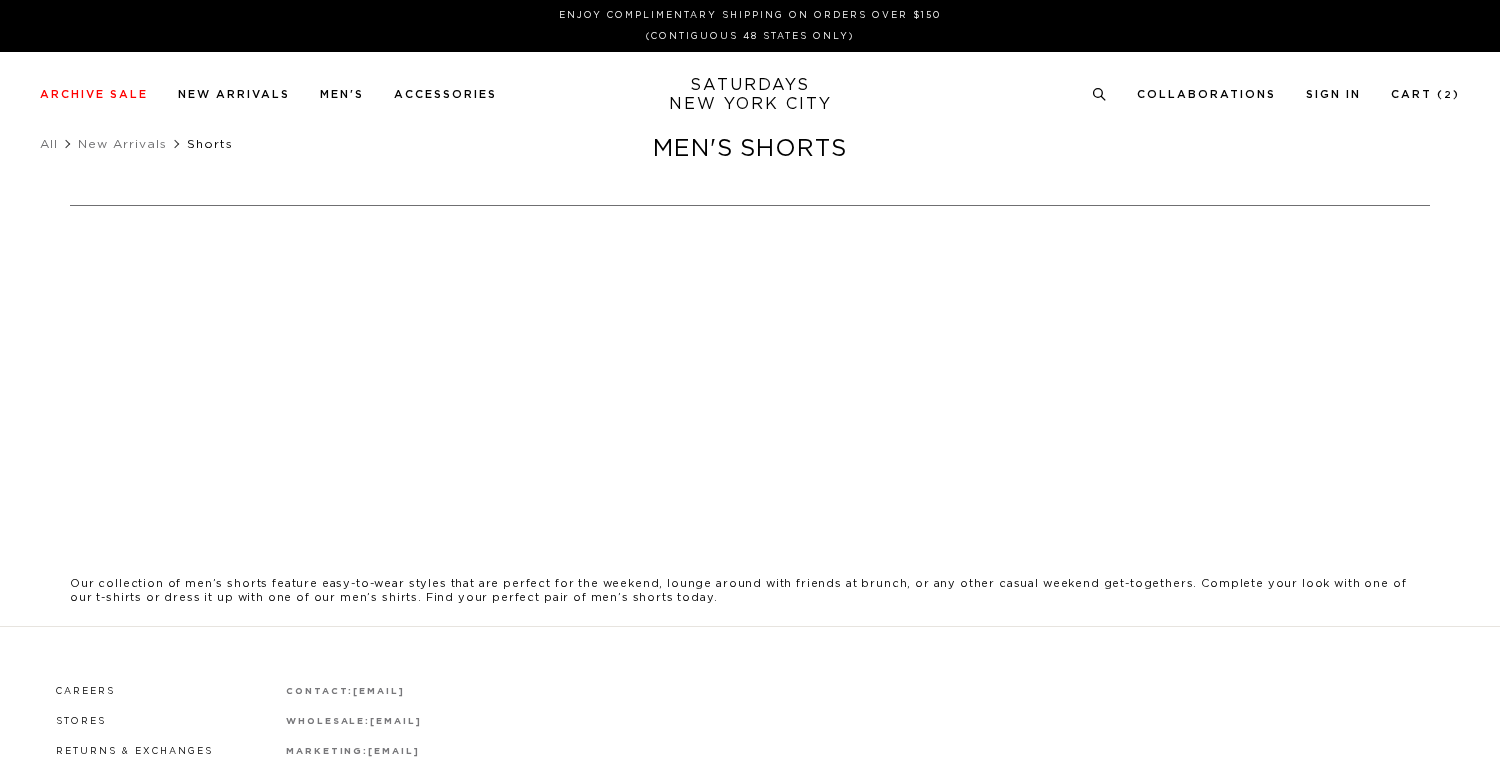 scroll, scrollTop: 0, scrollLeft: 0, axis: both 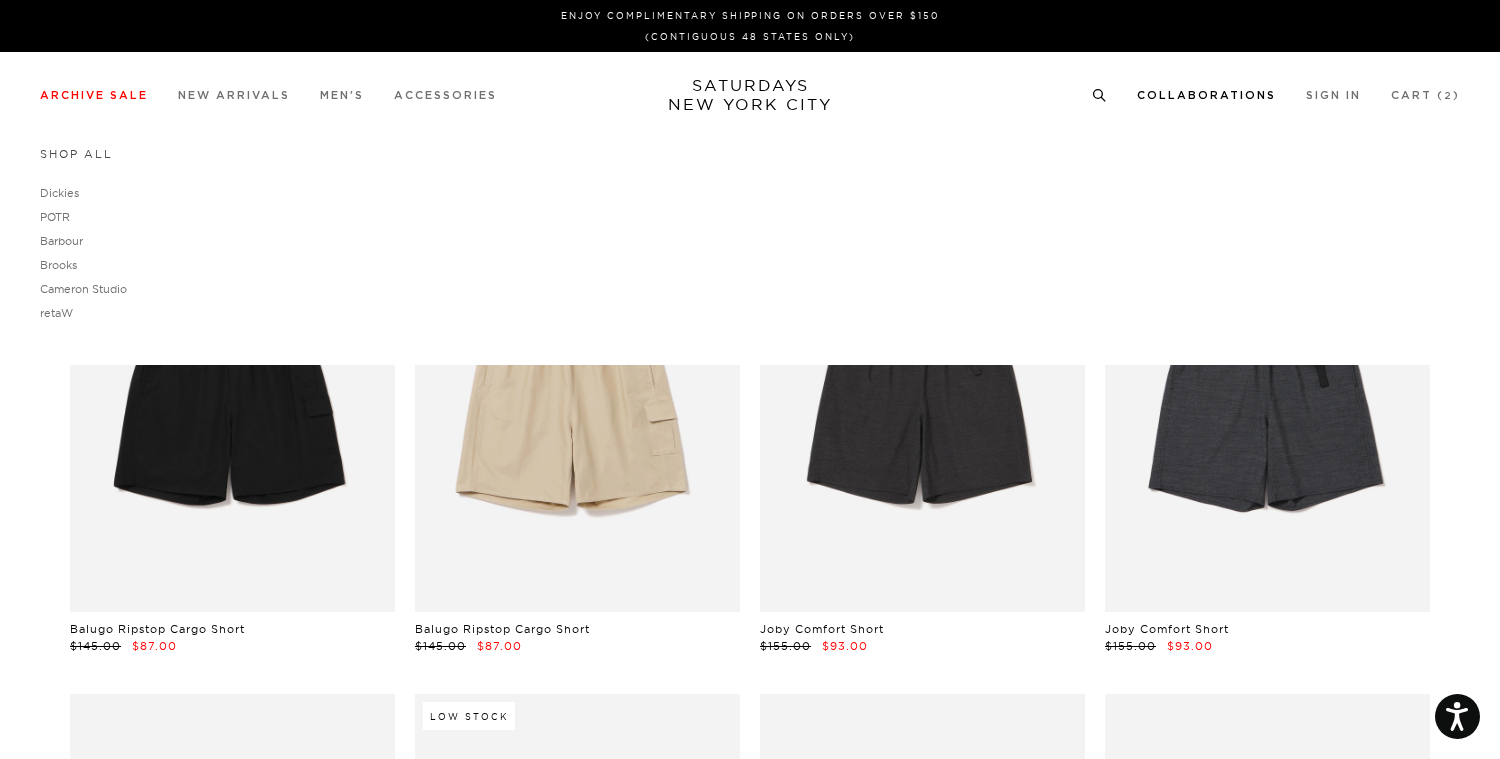 click on "Shop All" at bounding box center [76, 154] 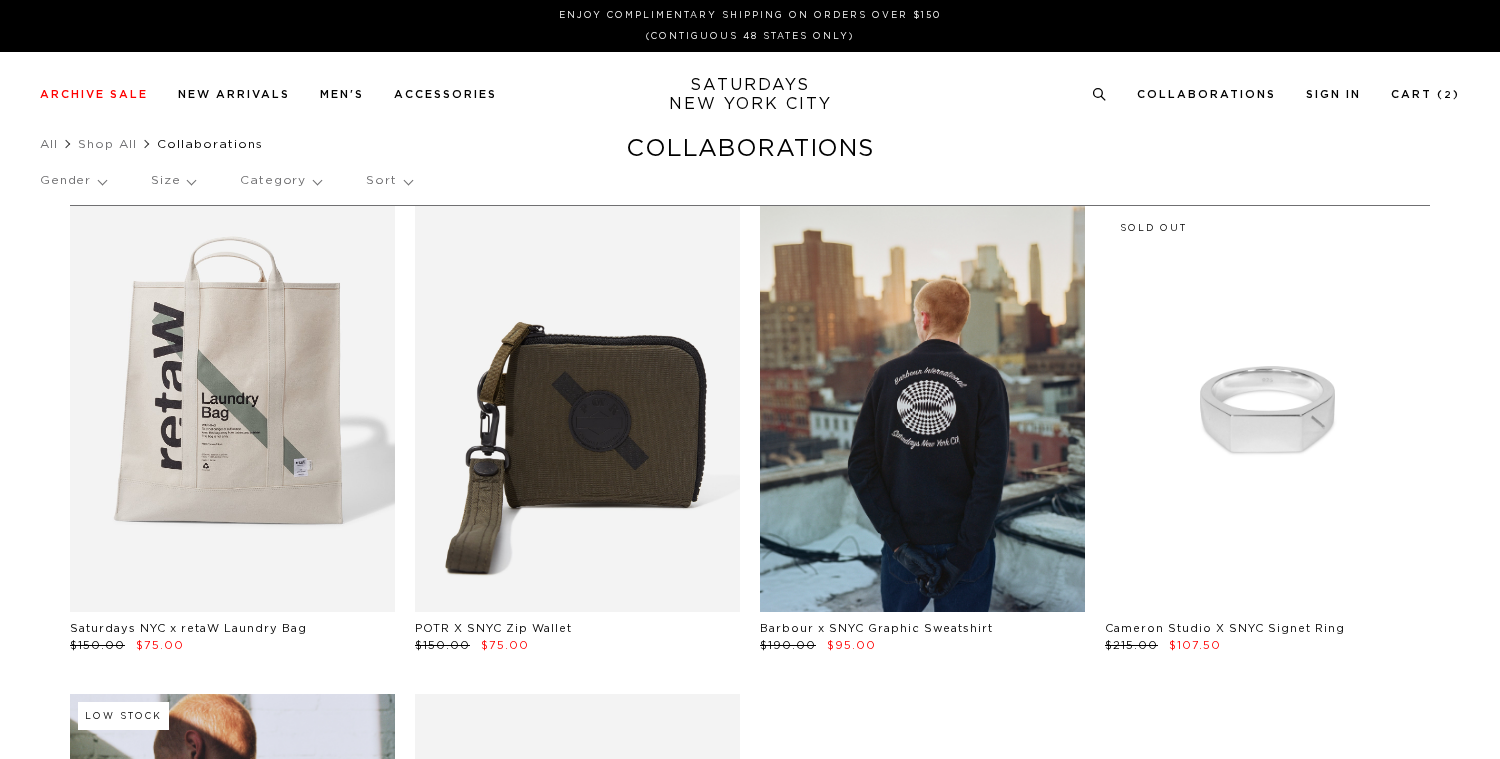 scroll, scrollTop: 0, scrollLeft: 0, axis: both 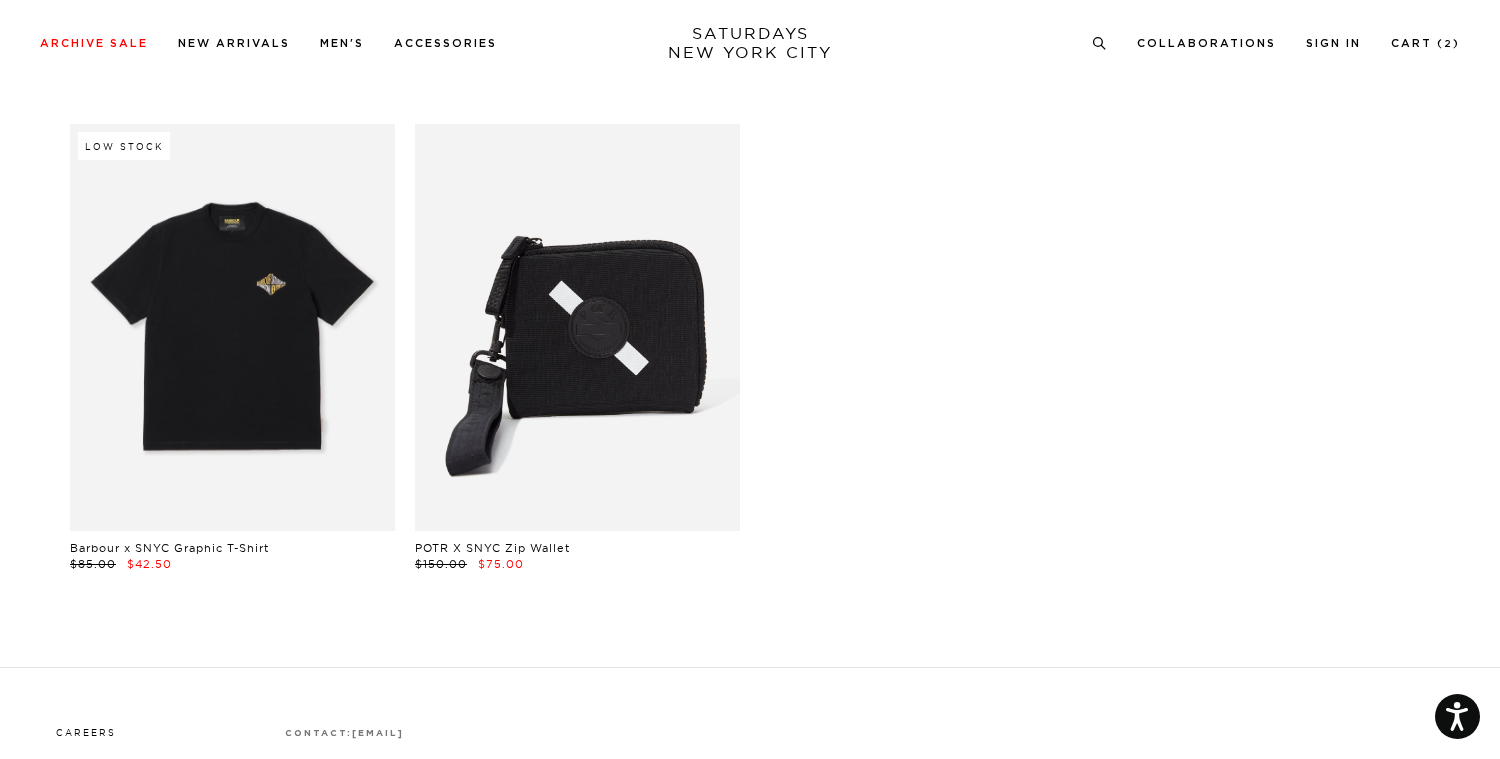 click at bounding box center (232, 327) 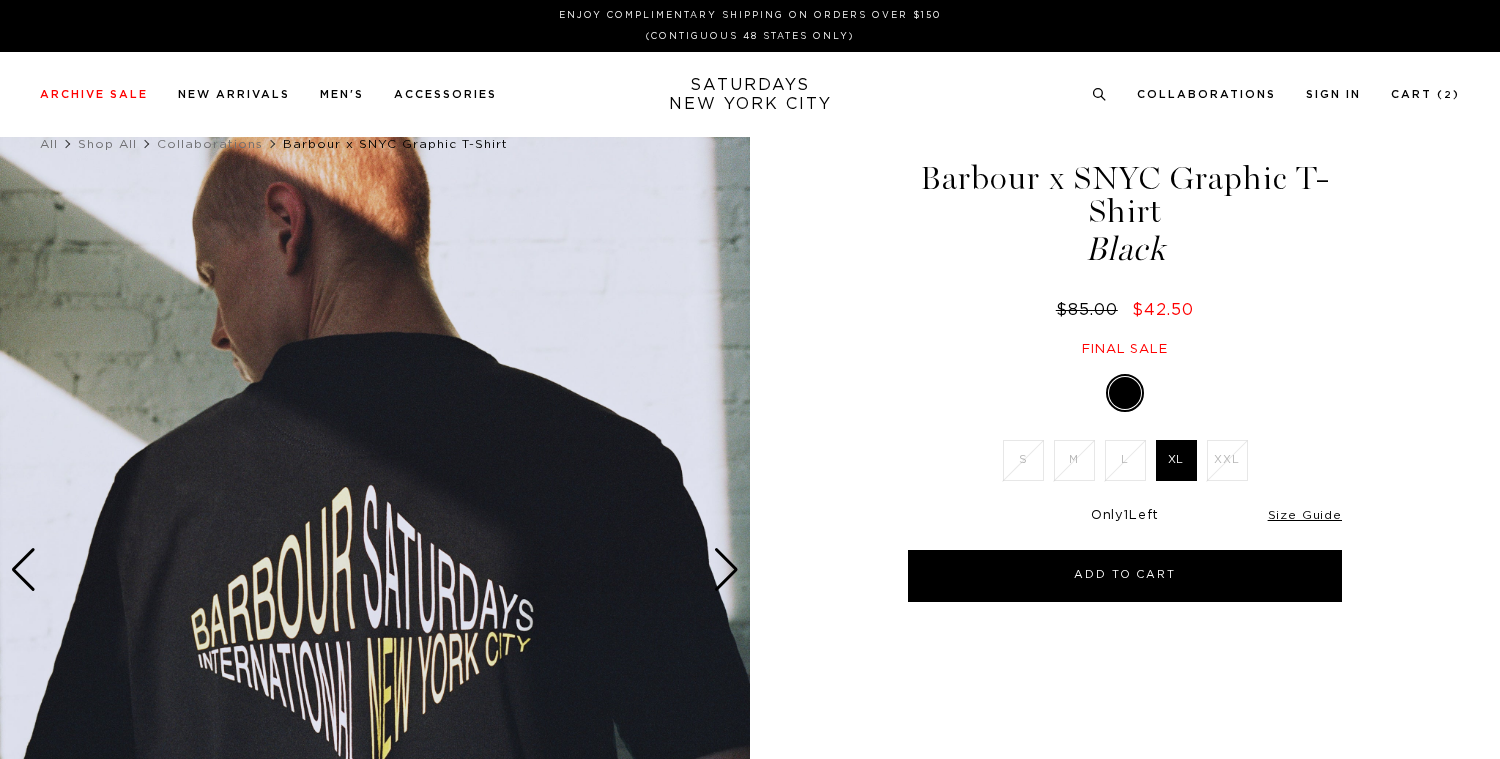 scroll, scrollTop: 0, scrollLeft: 0, axis: both 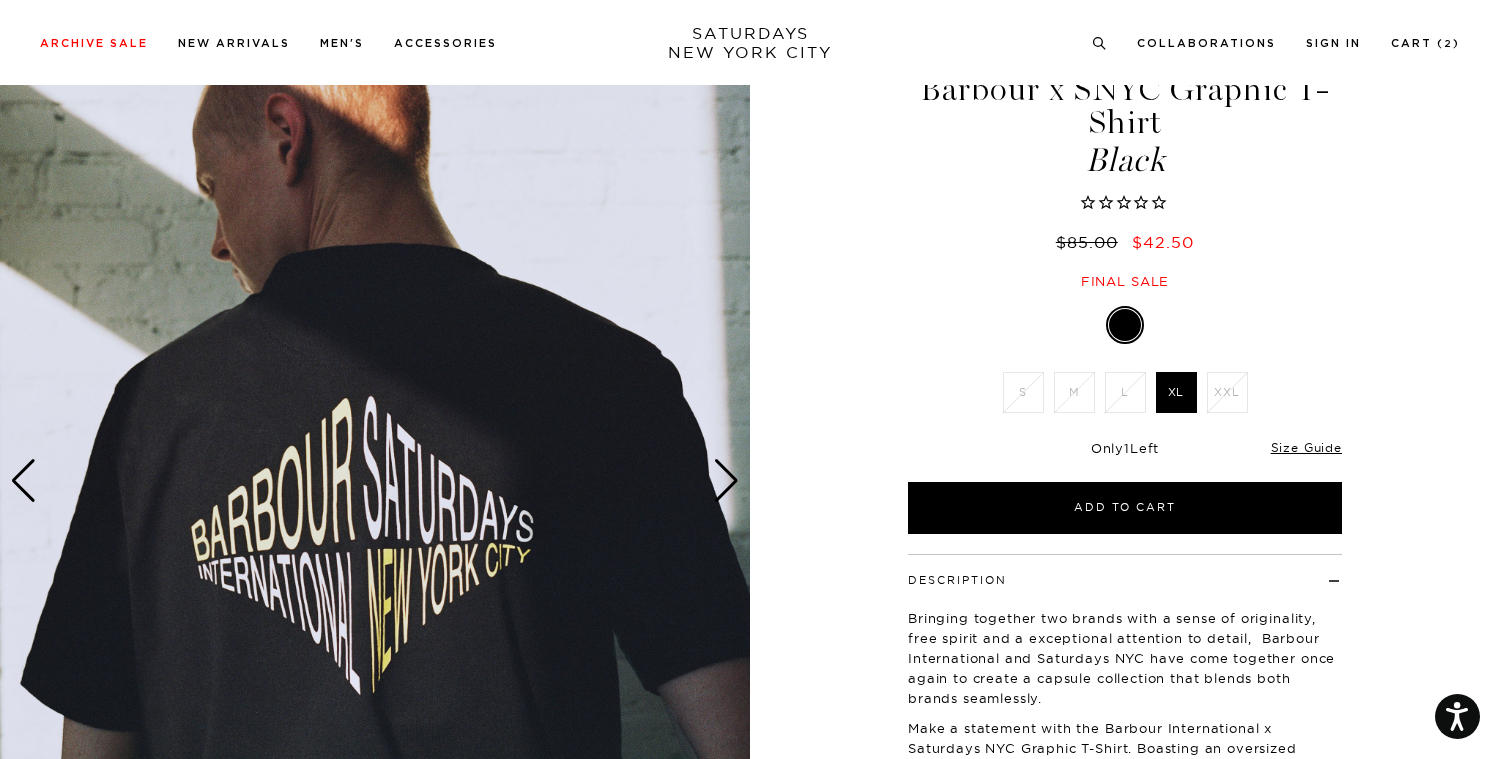 click at bounding box center (726, 481) 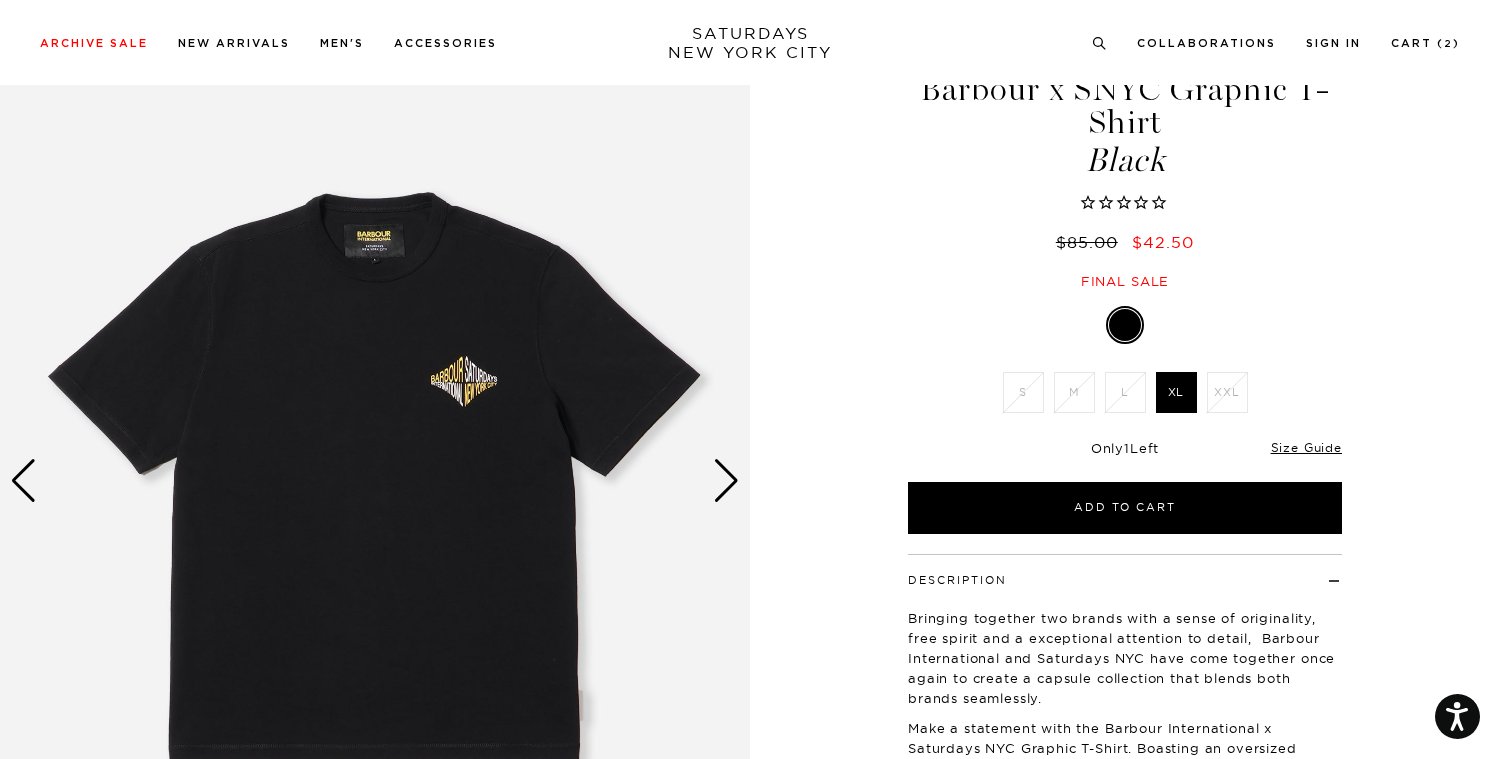 click at bounding box center [726, 481] 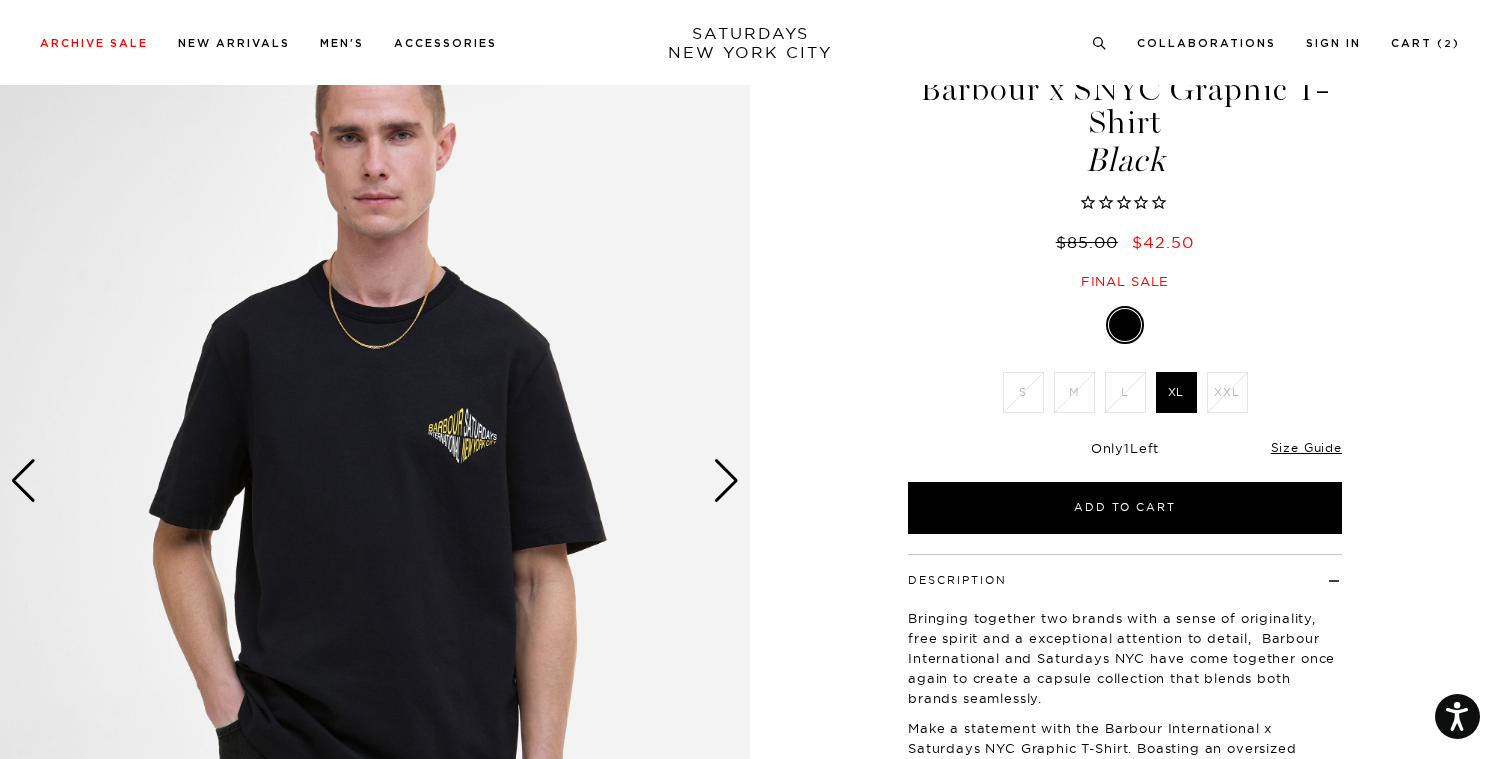 click at bounding box center [726, 481] 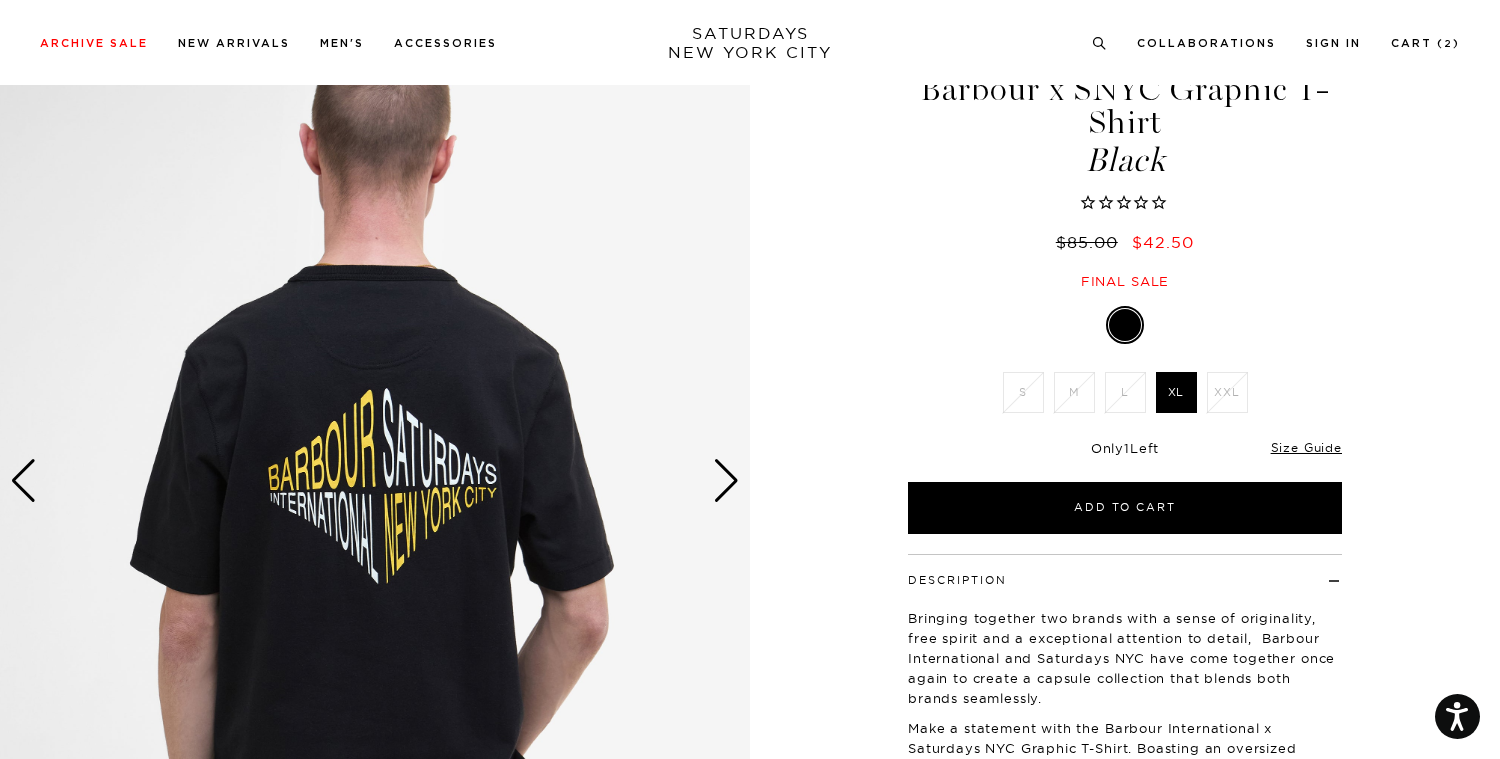 click at bounding box center [726, 481] 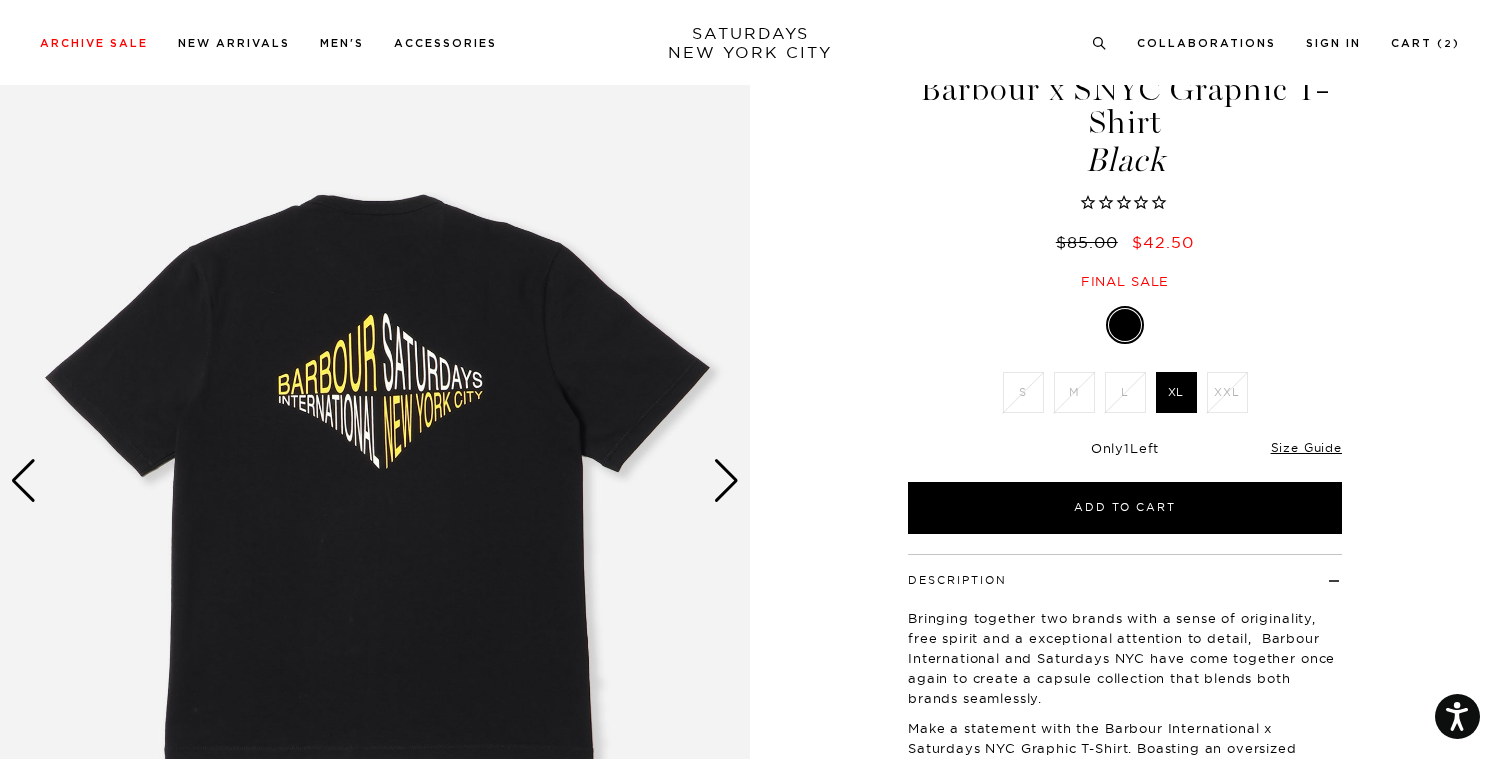 click at bounding box center [726, 481] 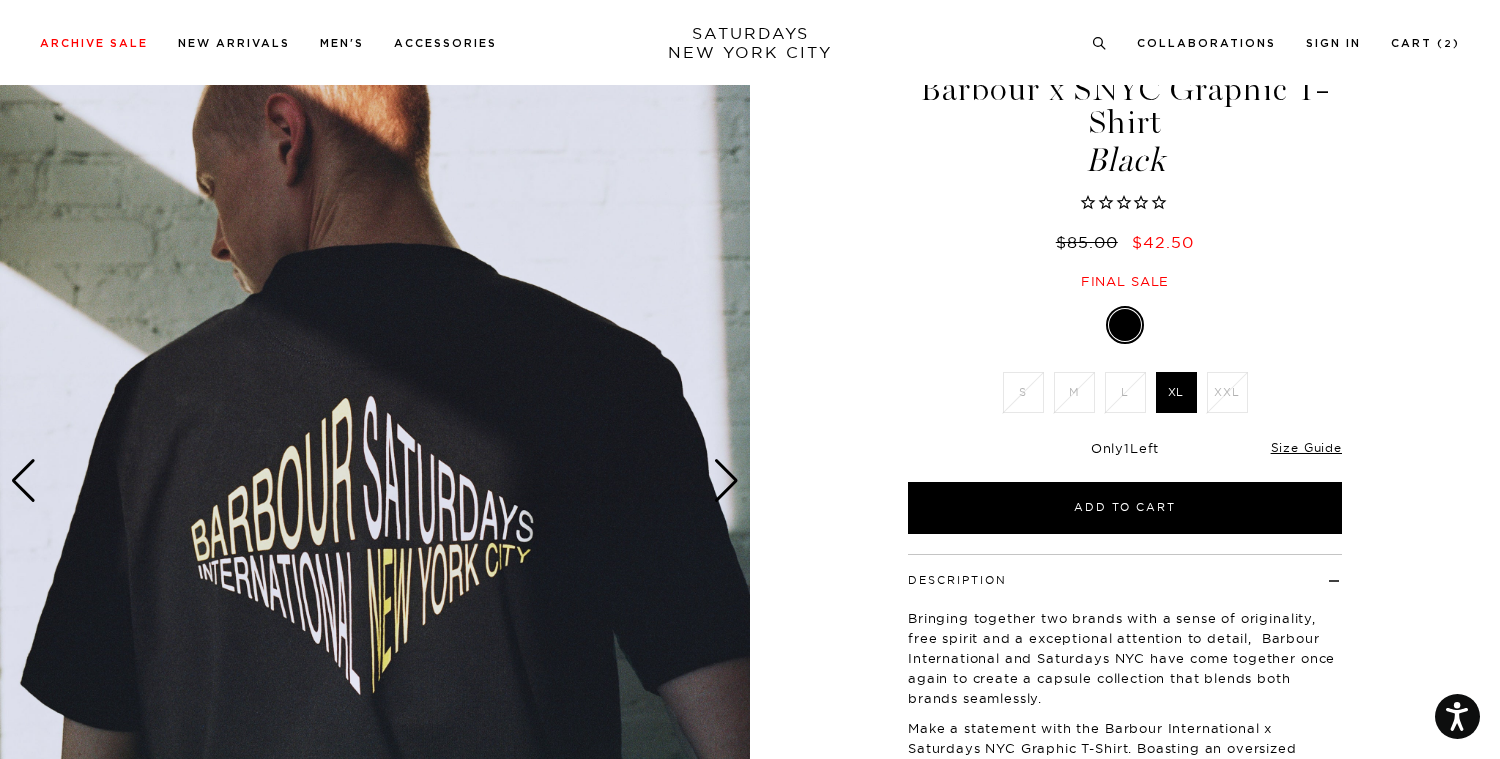 scroll, scrollTop: 0, scrollLeft: 0, axis: both 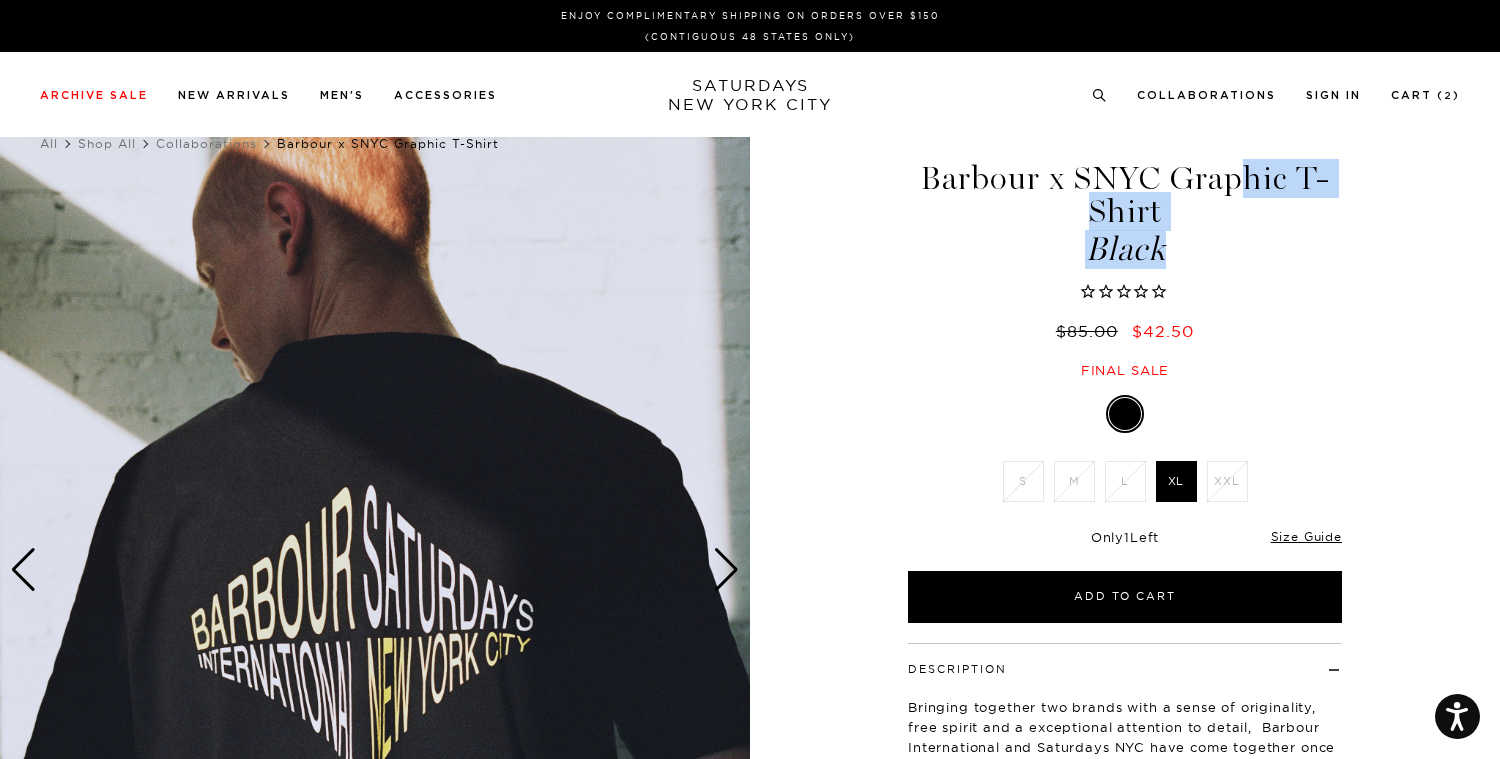 drag, startPoint x: 920, startPoint y: 178, endPoint x: 1178, endPoint y: 238, distance: 264.8849 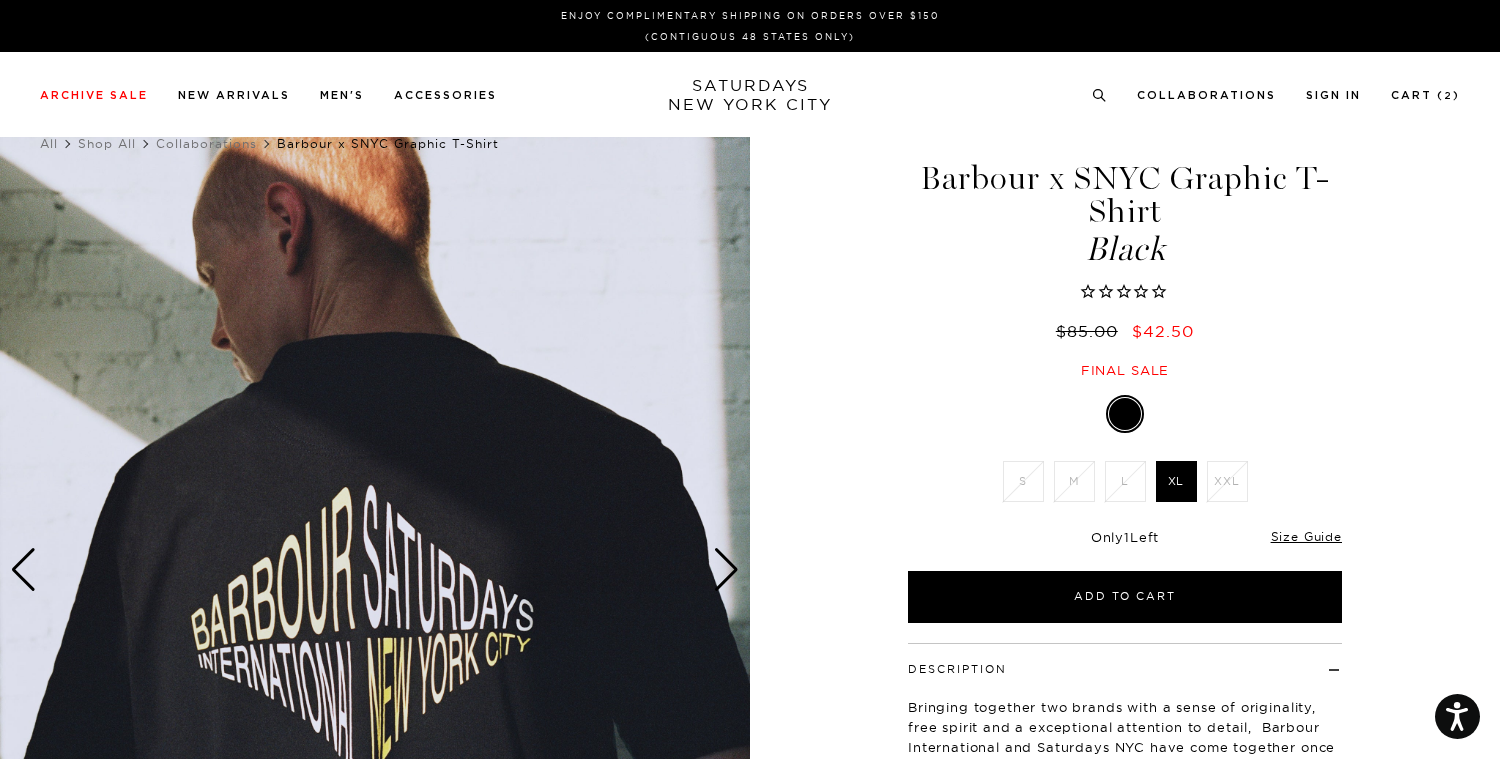 click on "Black" at bounding box center (1125, 249) 